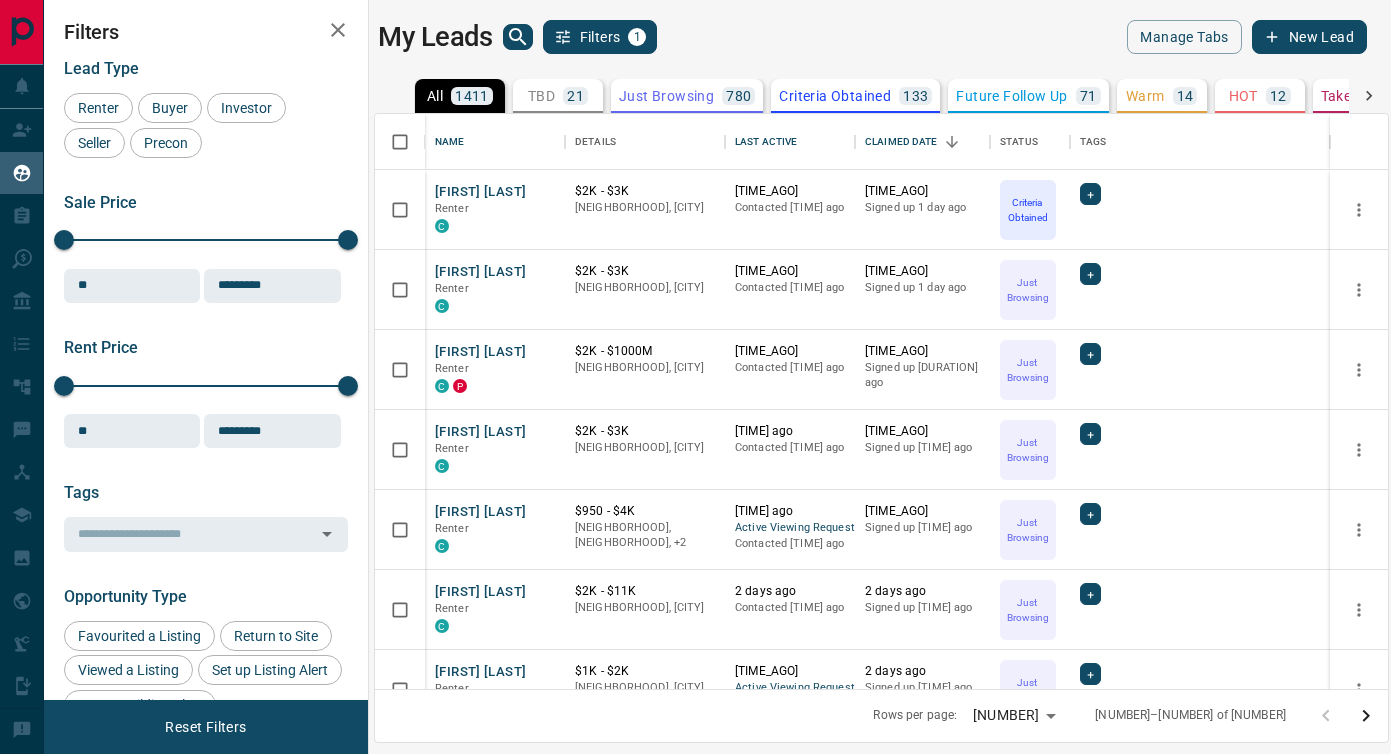 scroll, scrollTop: 0, scrollLeft: 0, axis: both 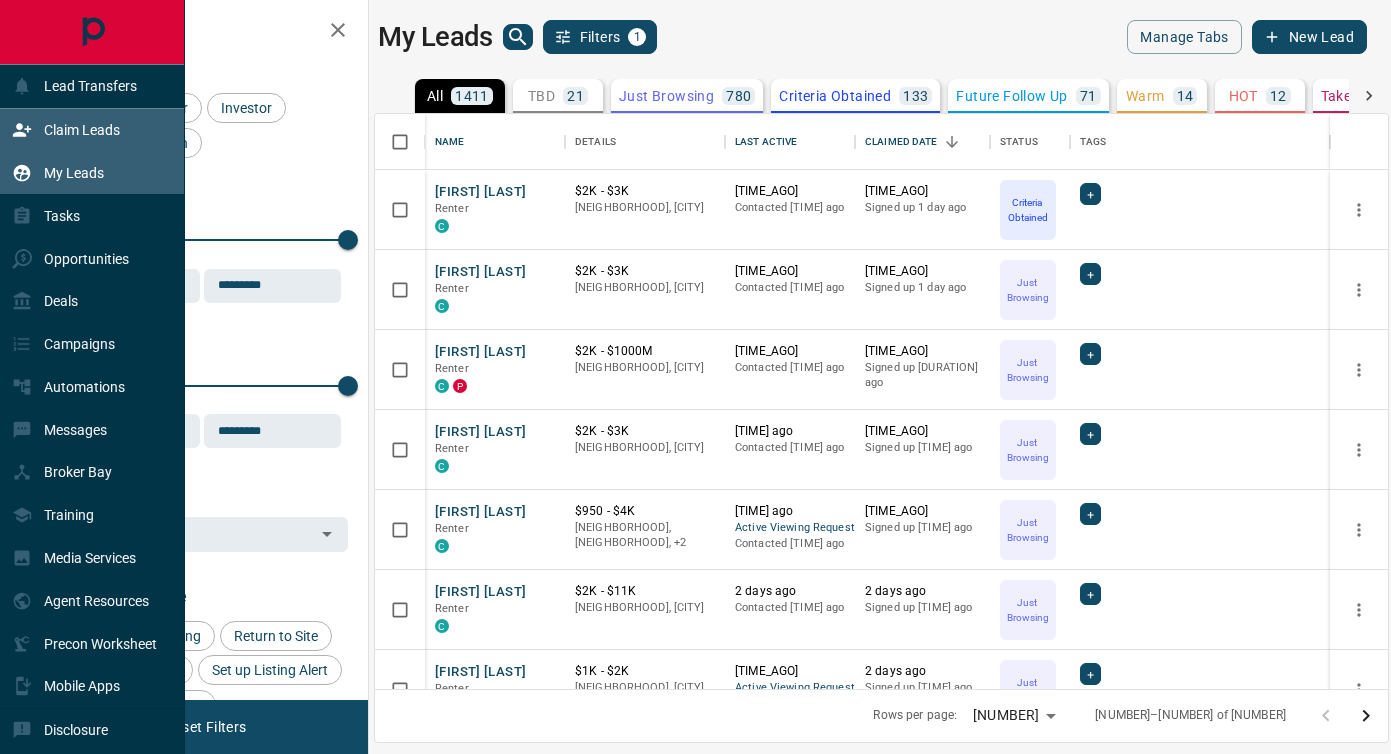 click on "Claim Leads" at bounding box center (82, 130) 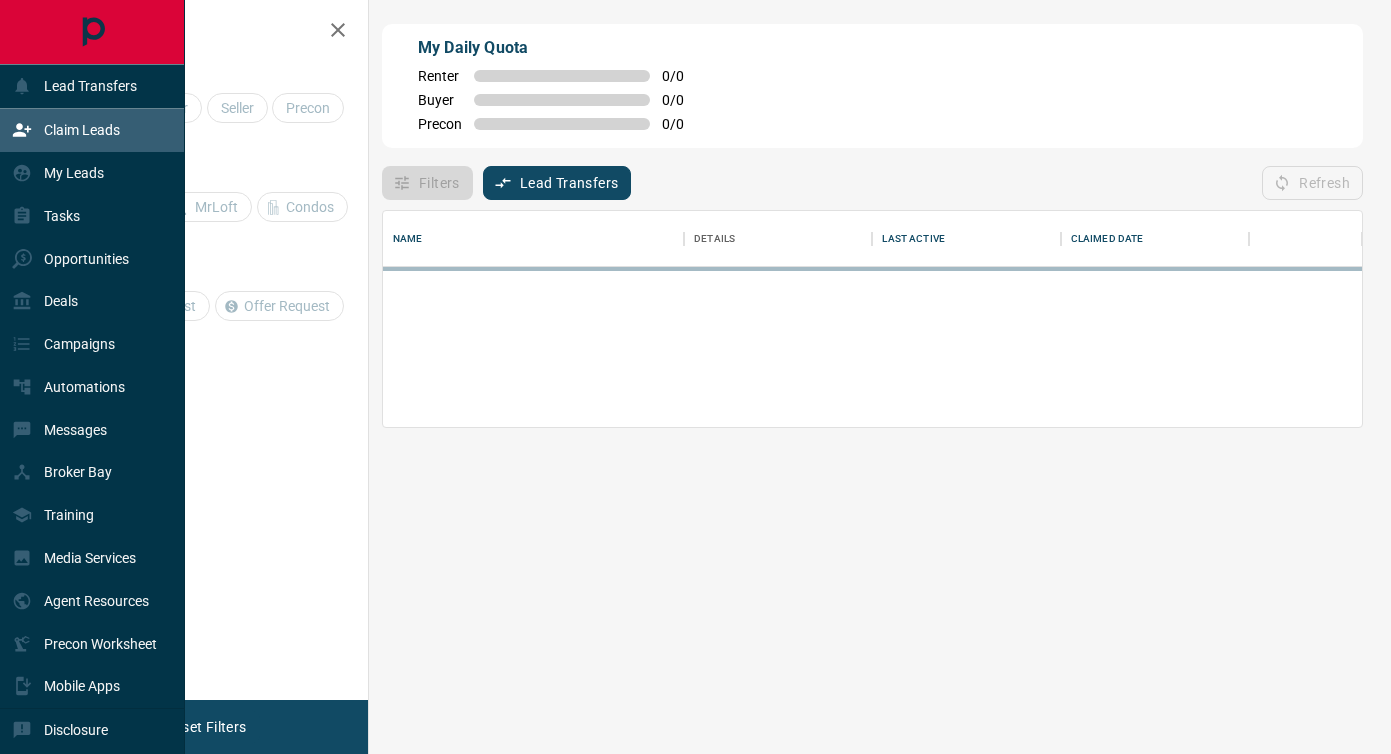 scroll, scrollTop: 1, scrollLeft: 1, axis: both 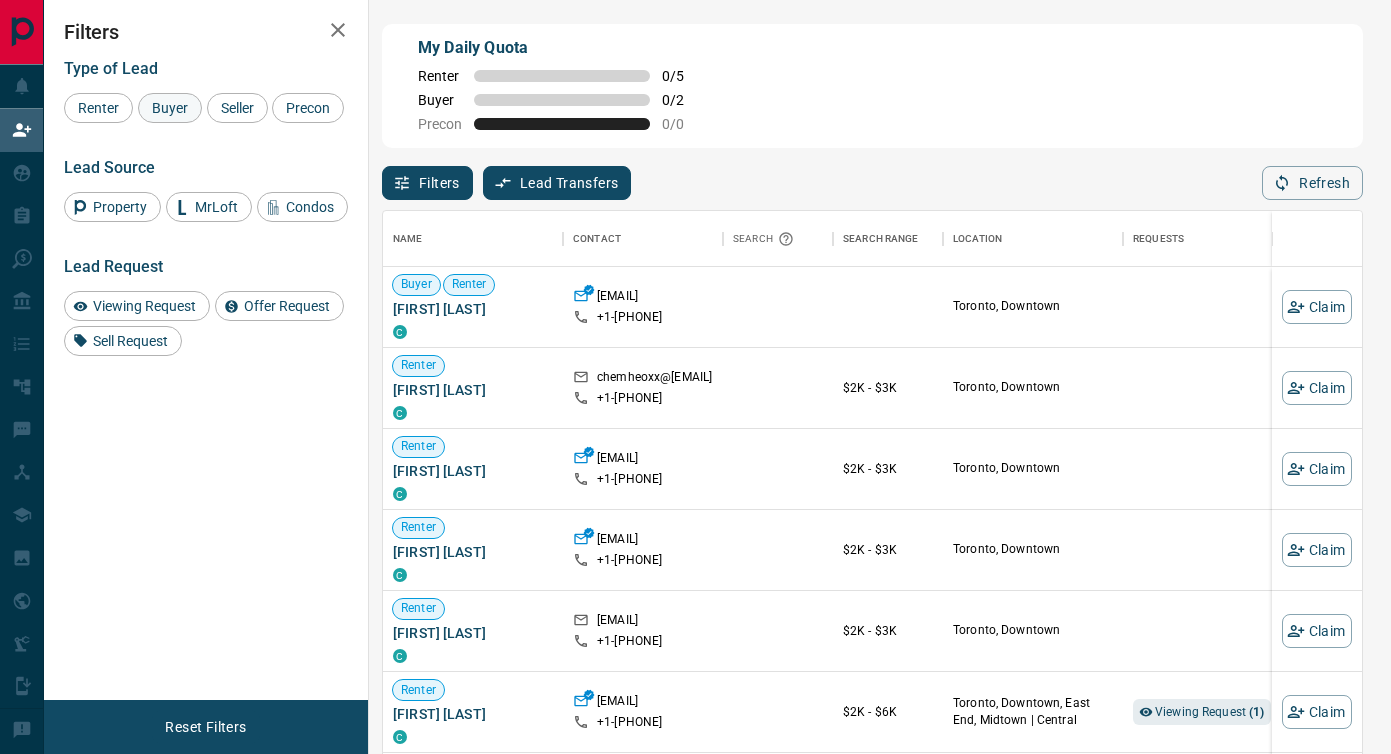 click on "Buyer" at bounding box center [98, 108] 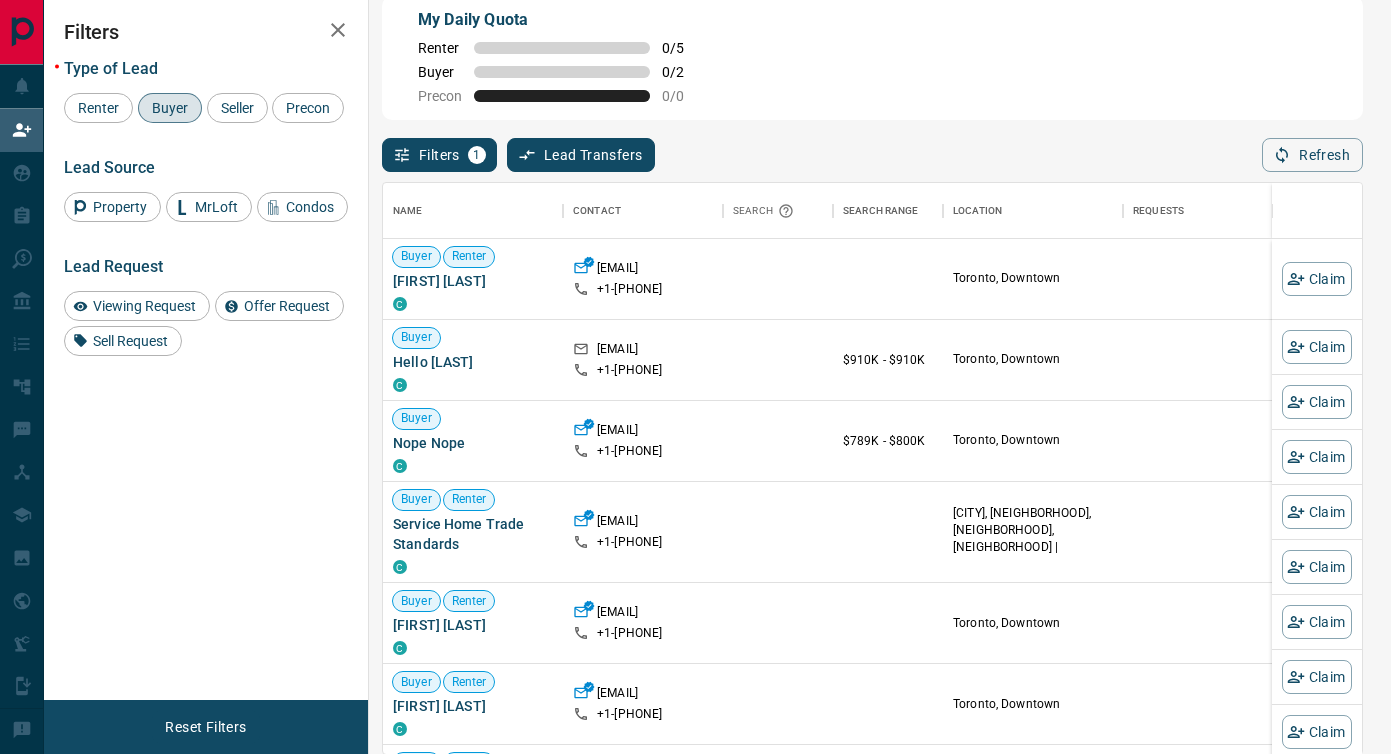 scroll, scrollTop: 27, scrollLeft: 0, axis: vertical 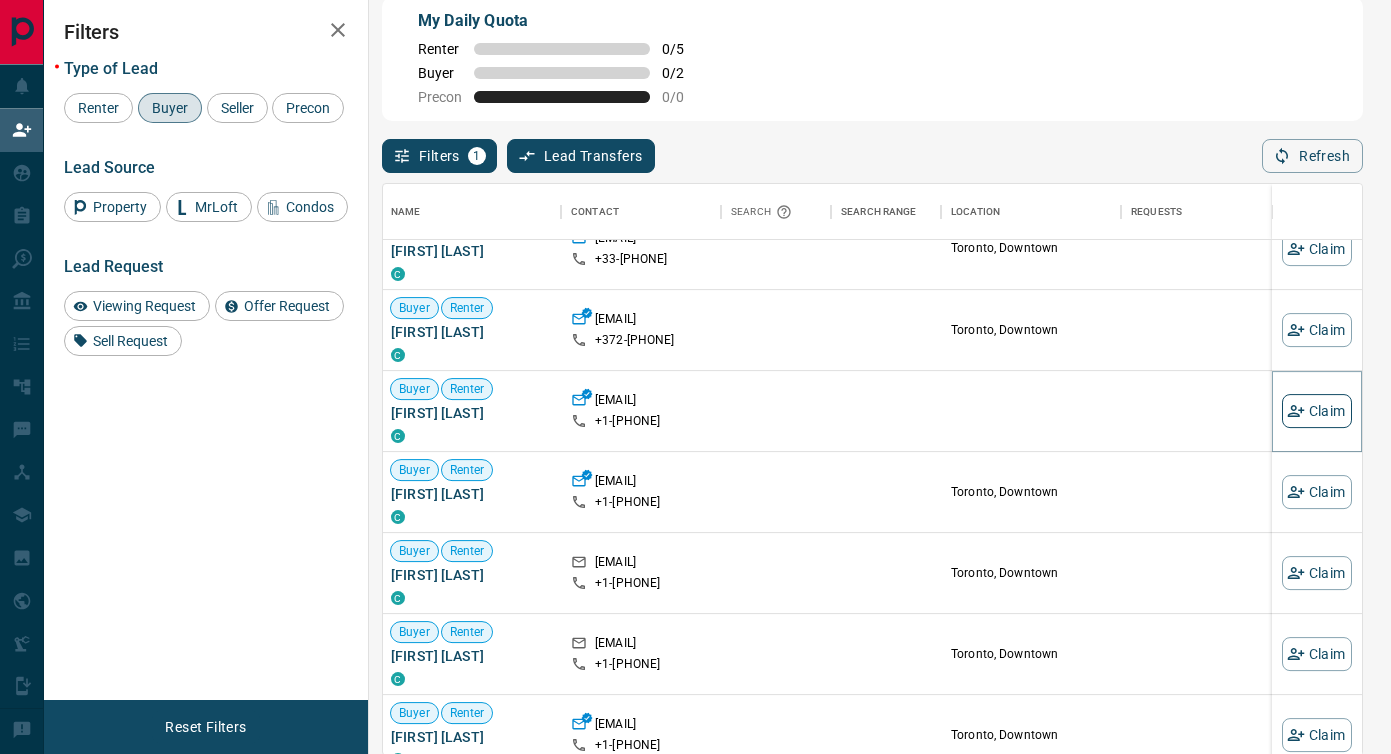 click on "Claim" at bounding box center (1317, 411) 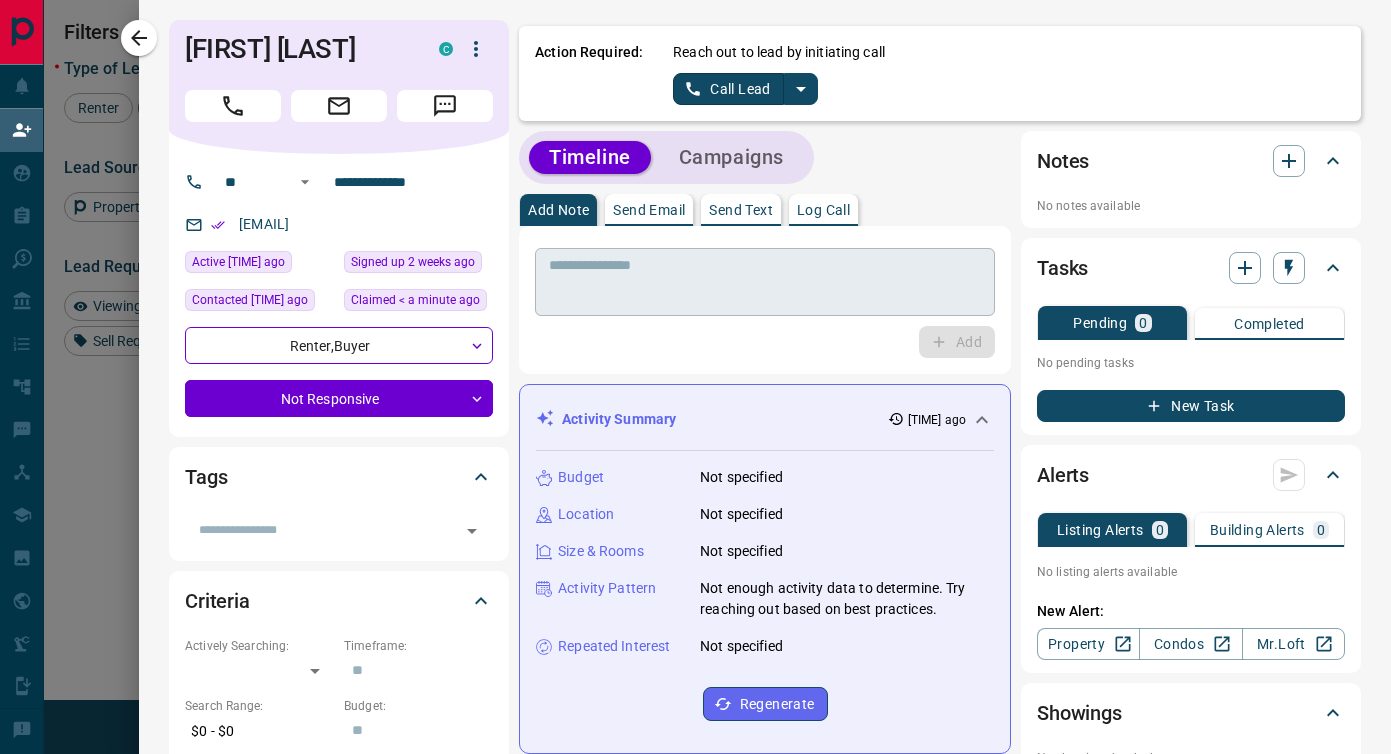 click at bounding box center (765, 282) 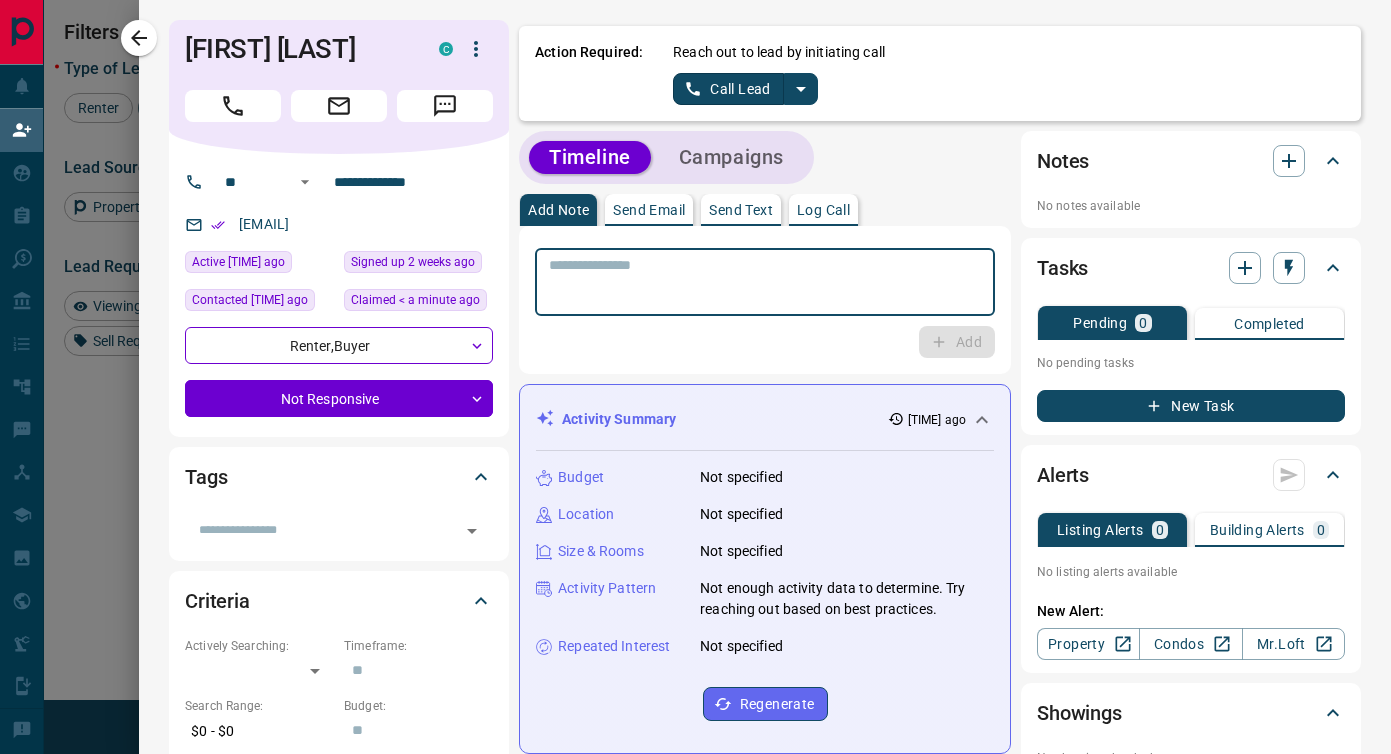 scroll, scrollTop: 0, scrollLeft: 0, axis: both 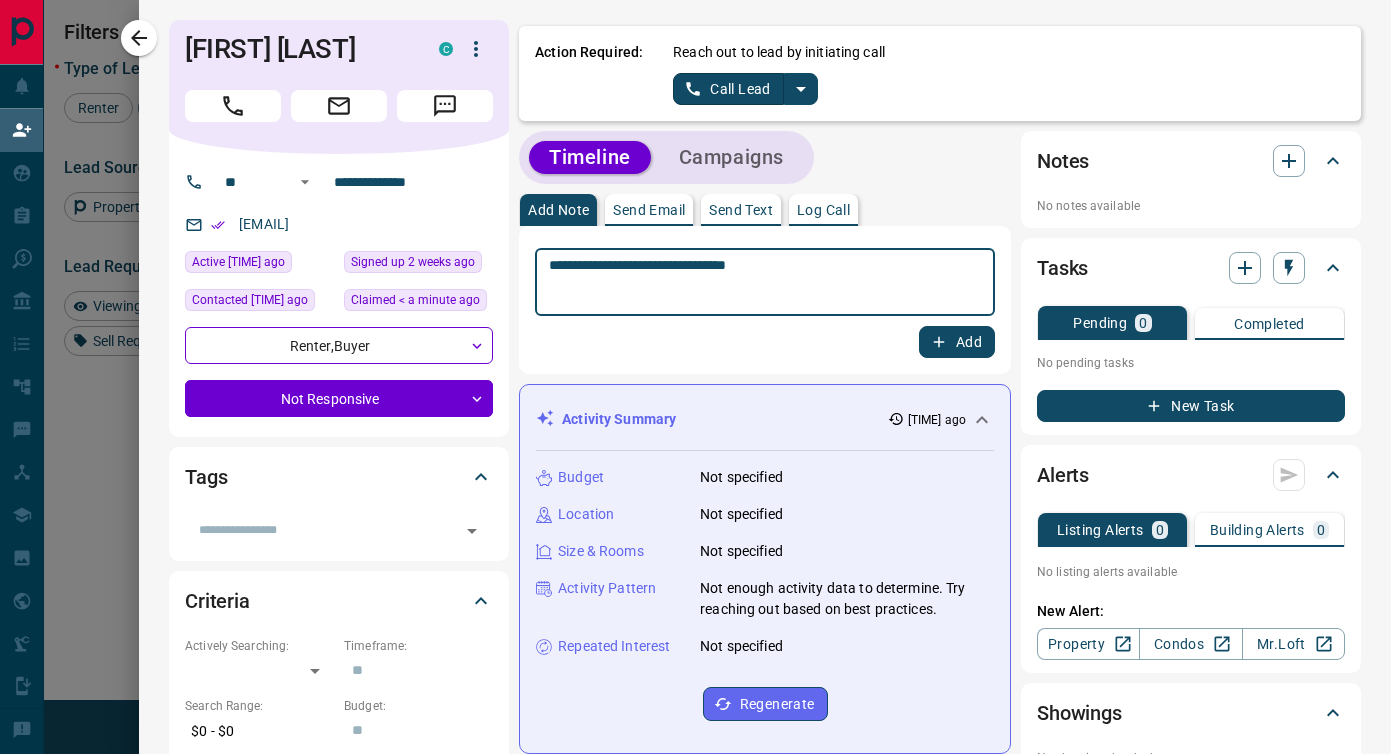 type on "**********" 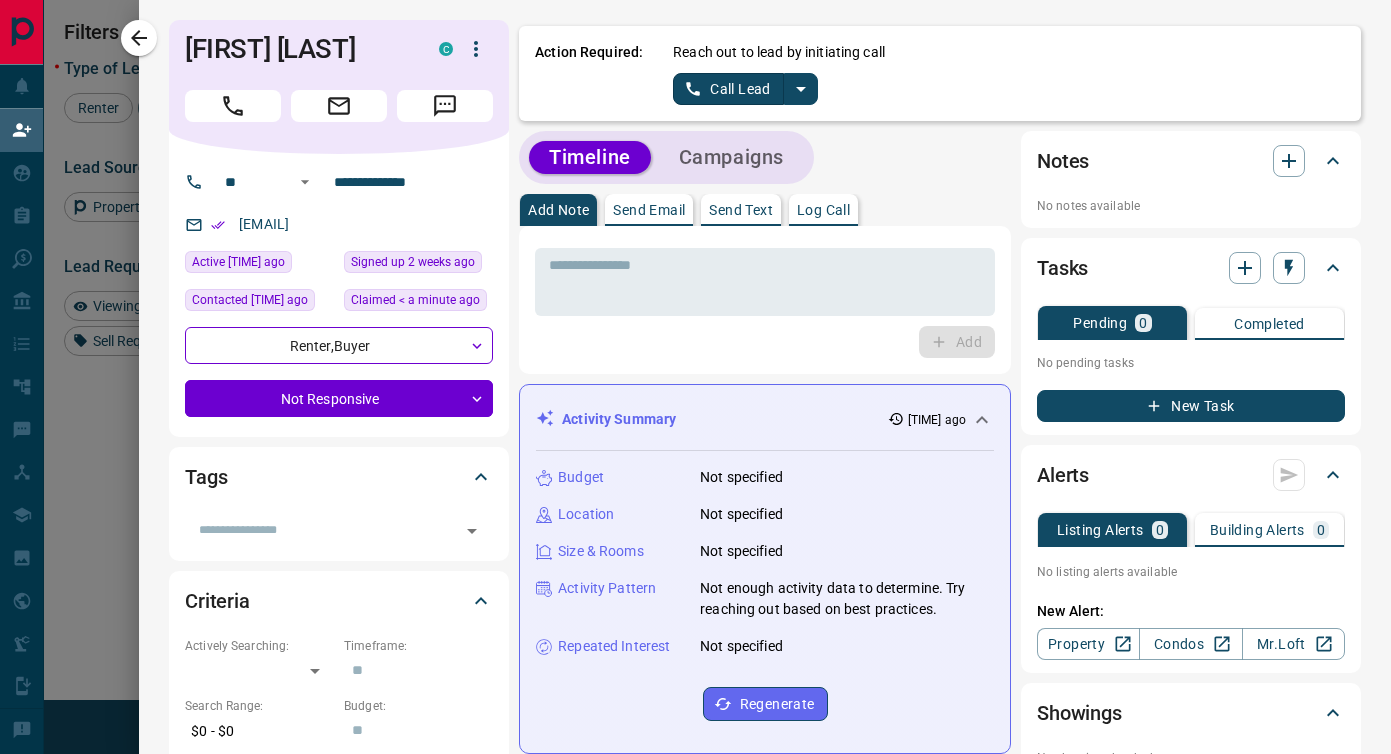 click on "No notes available" at bounding box center [1191, 206] 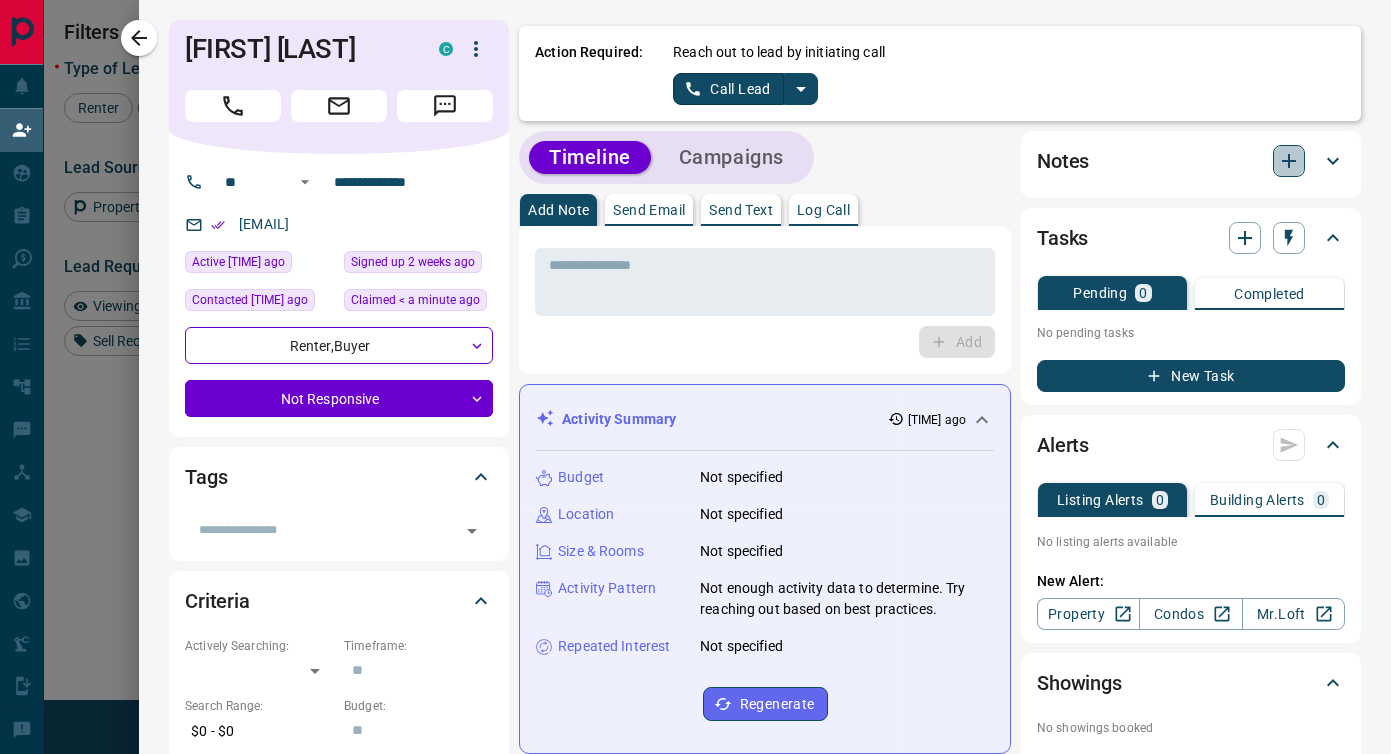click at bounding box center (1289, 161) 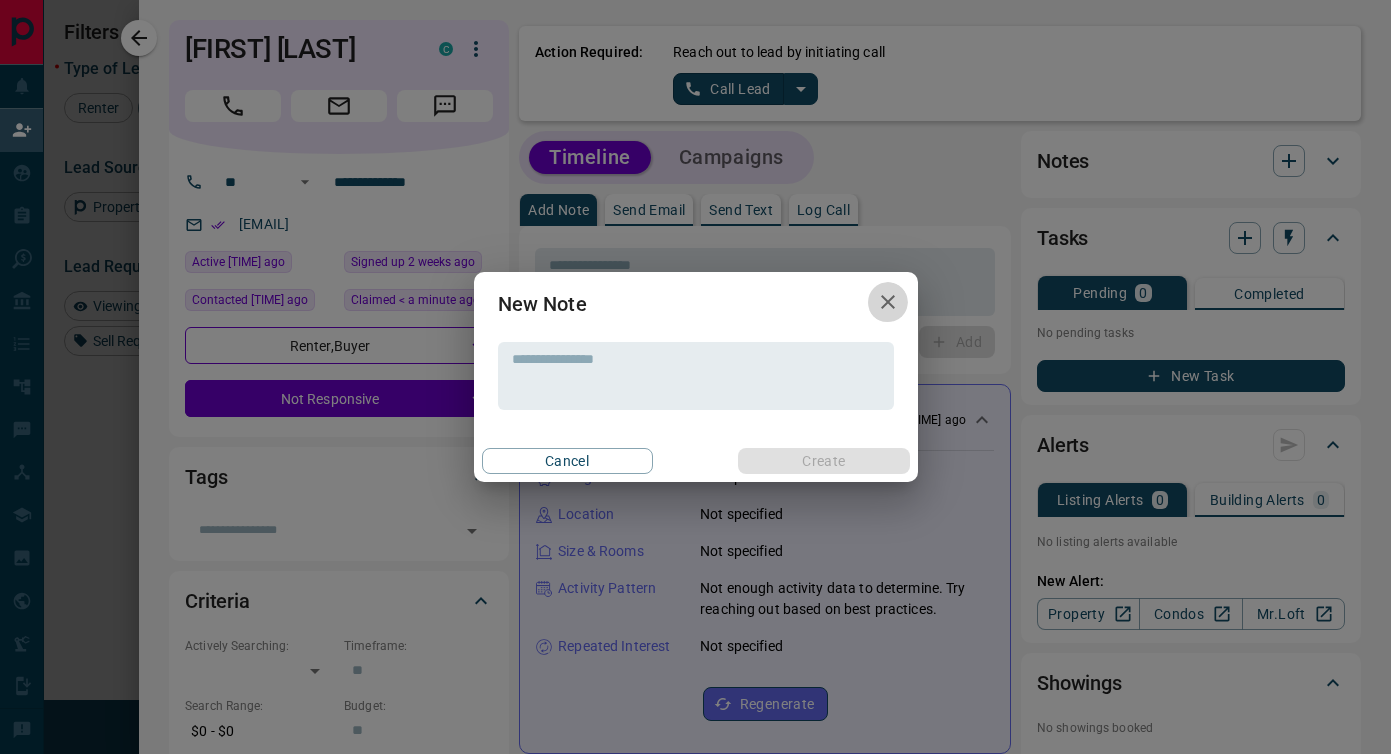 click at bounding box center (888, 302) 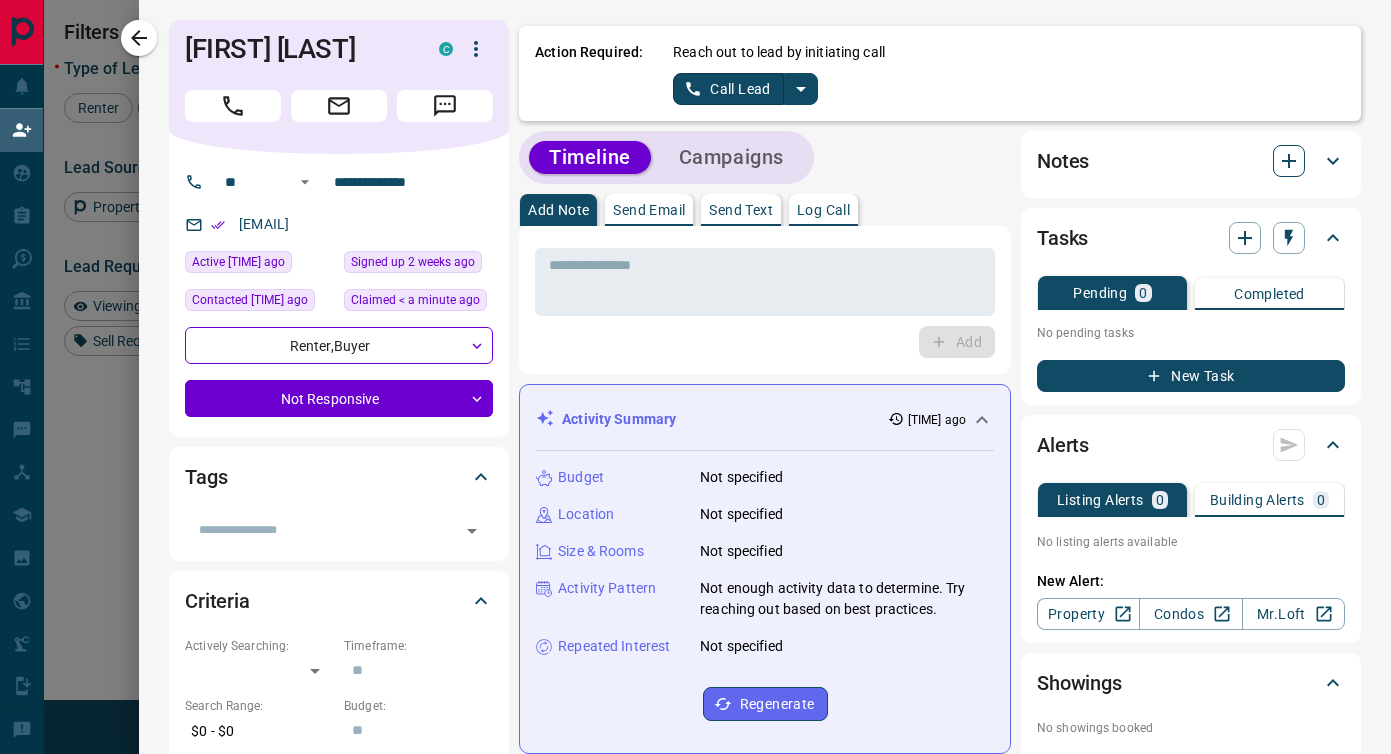 click at bounding box center [1289, 161] 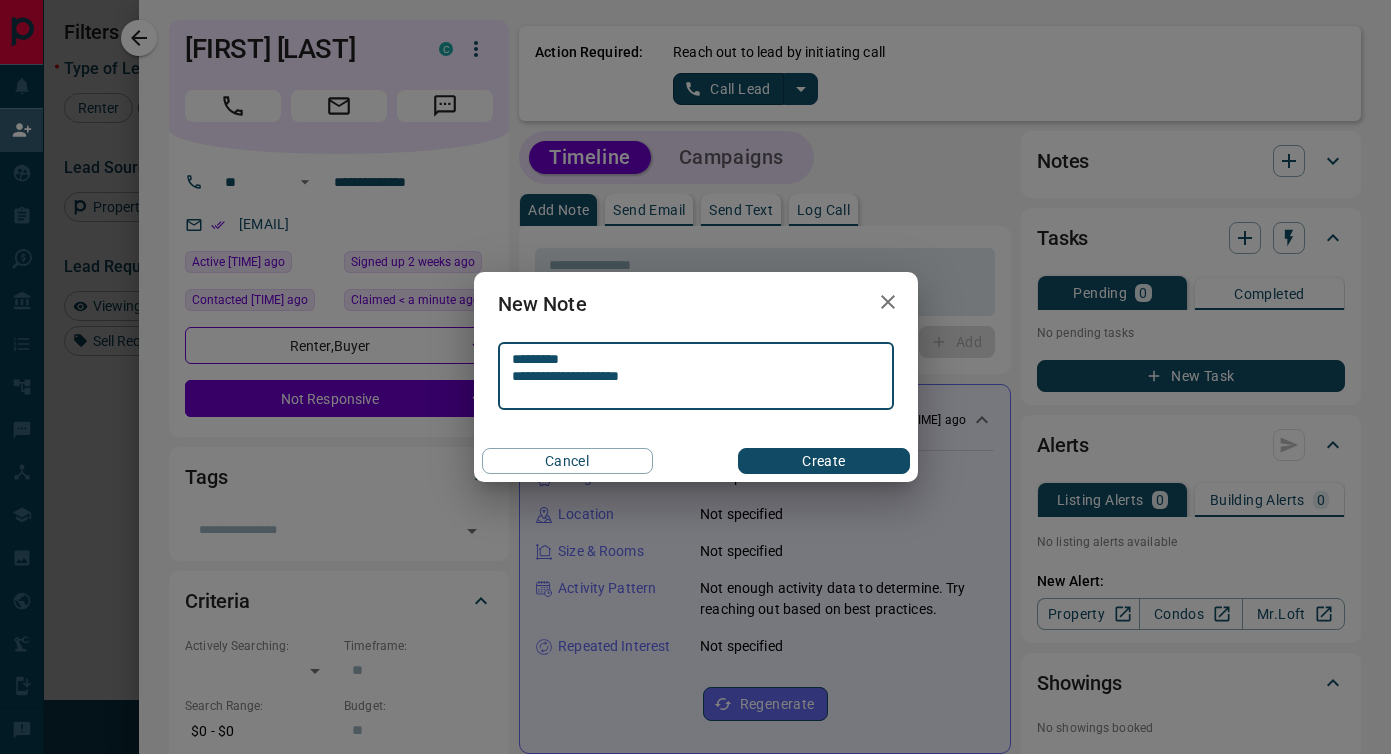 type on "**********" 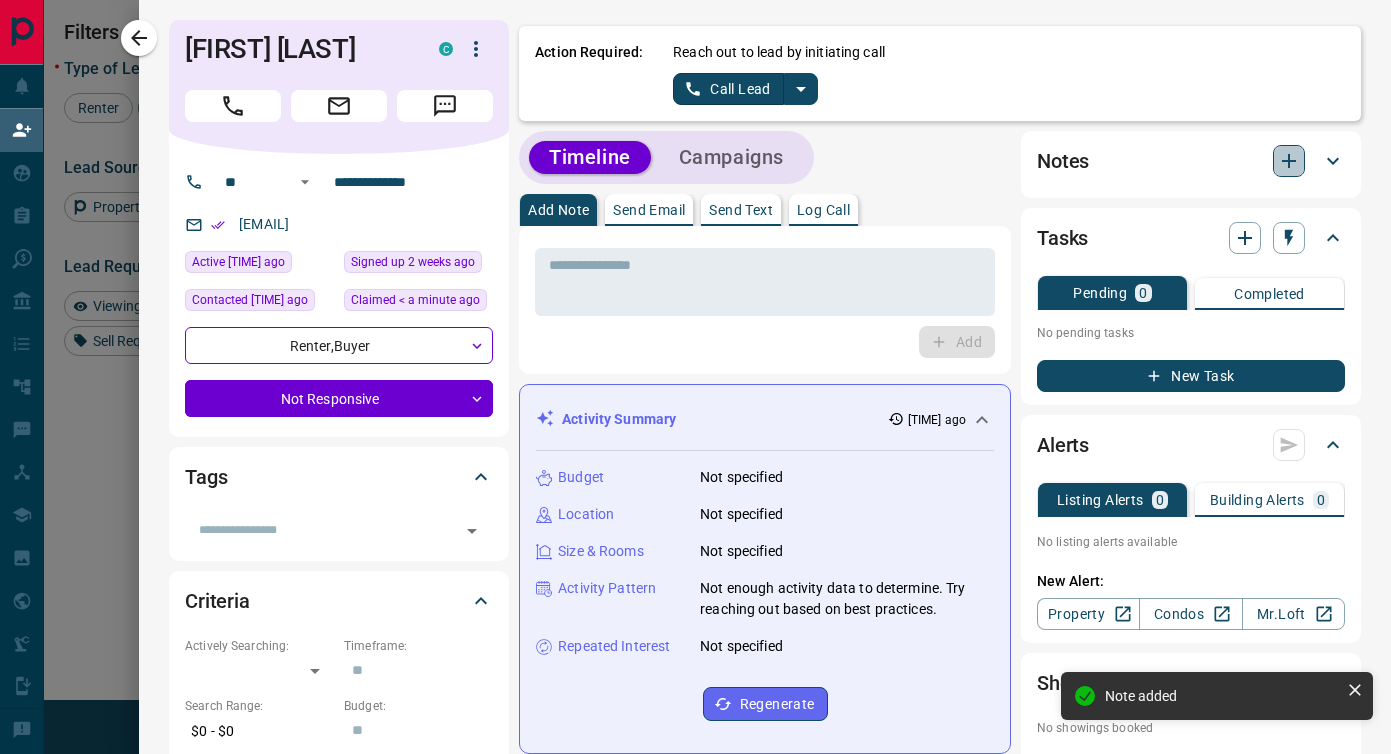 click at bounding box center (1289, 161) 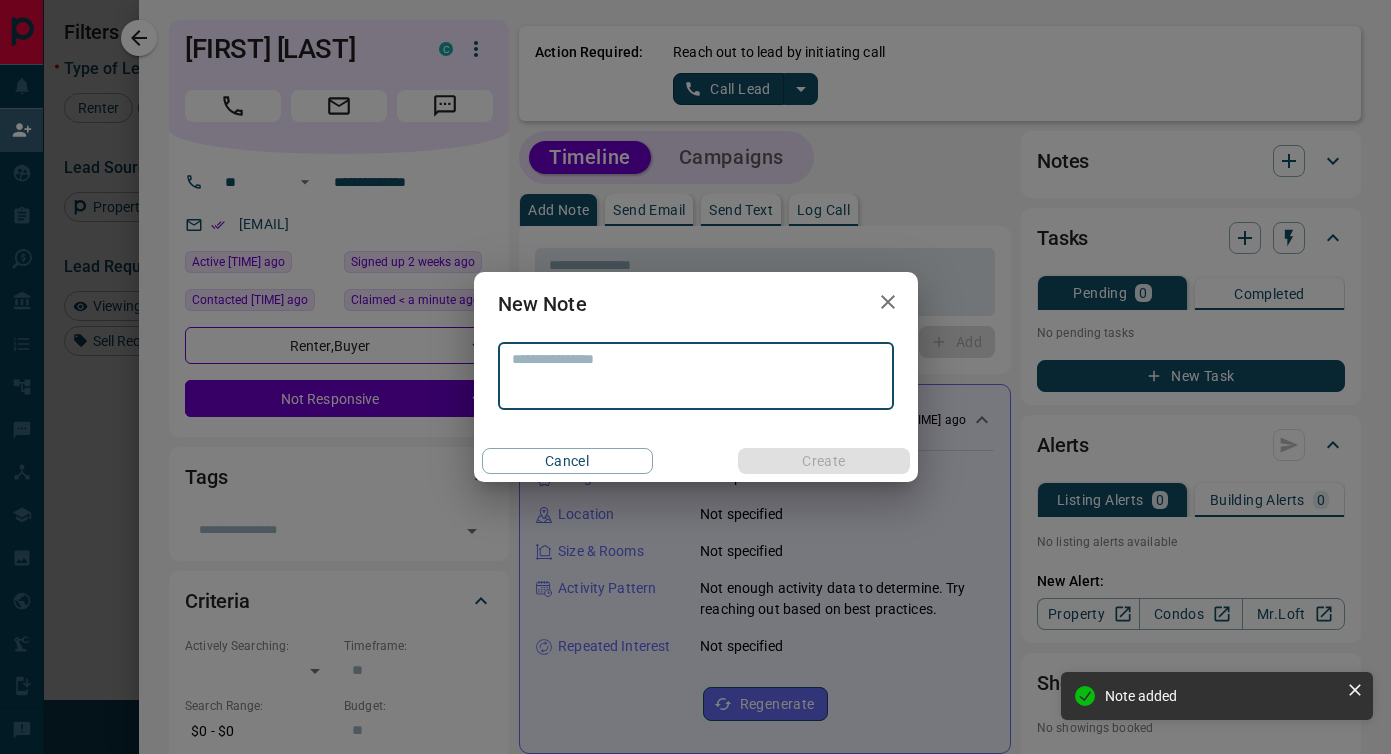click at bounding box center [888, 302] 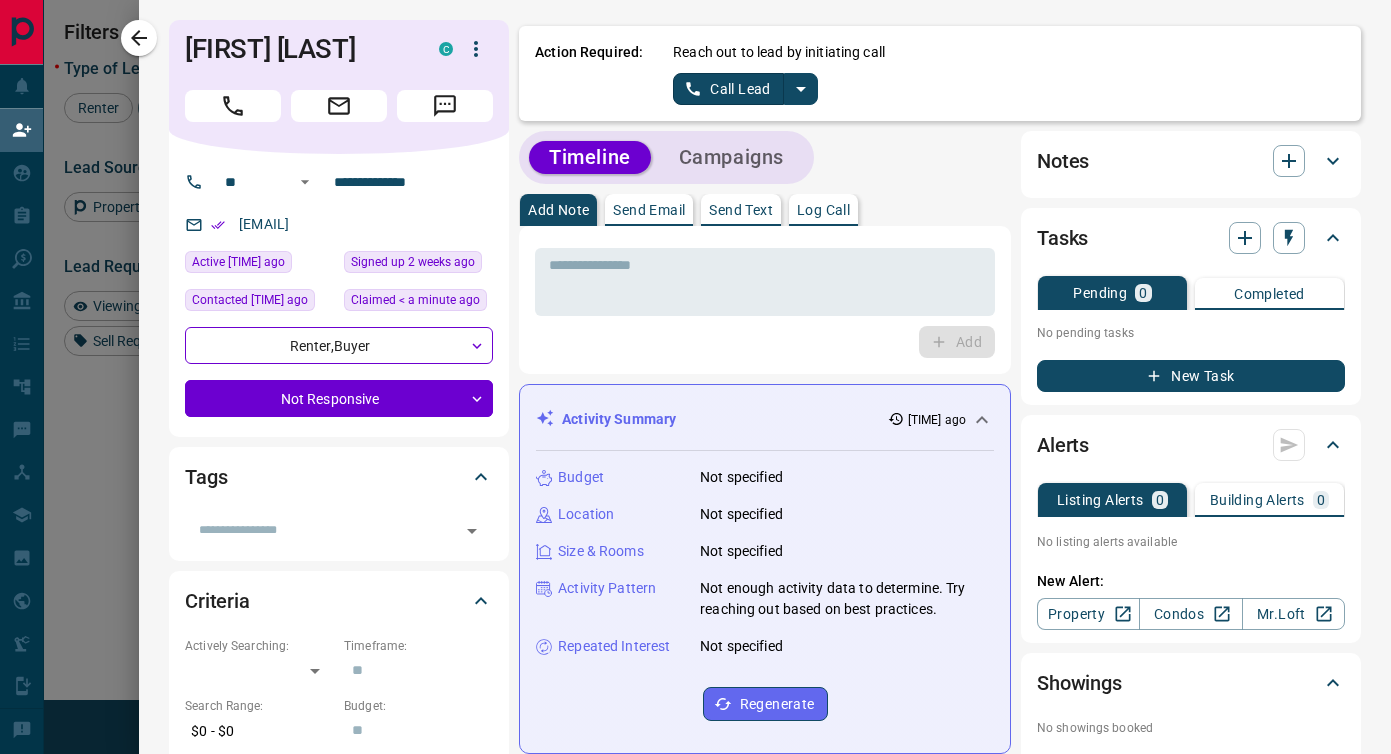 click at bounding box center [1333, 161] 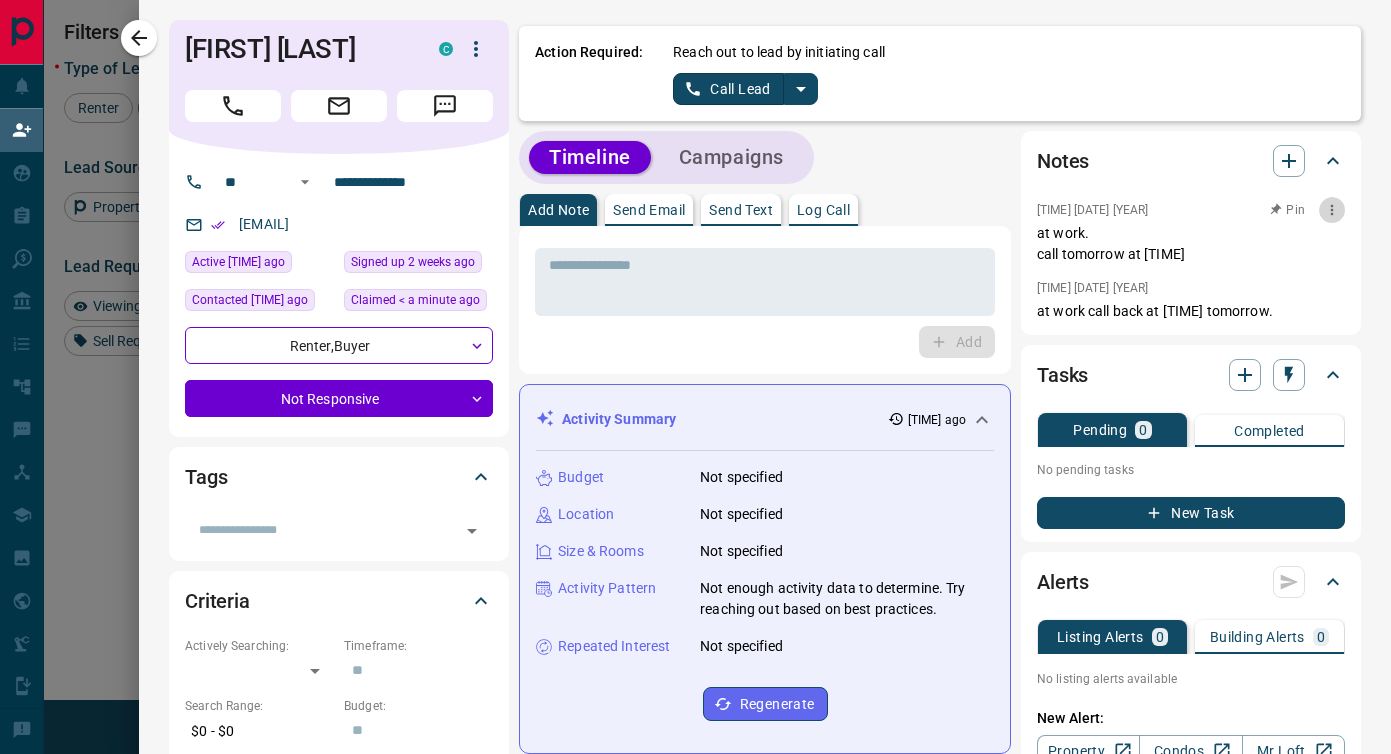 click at bounding box center (1332, 210) 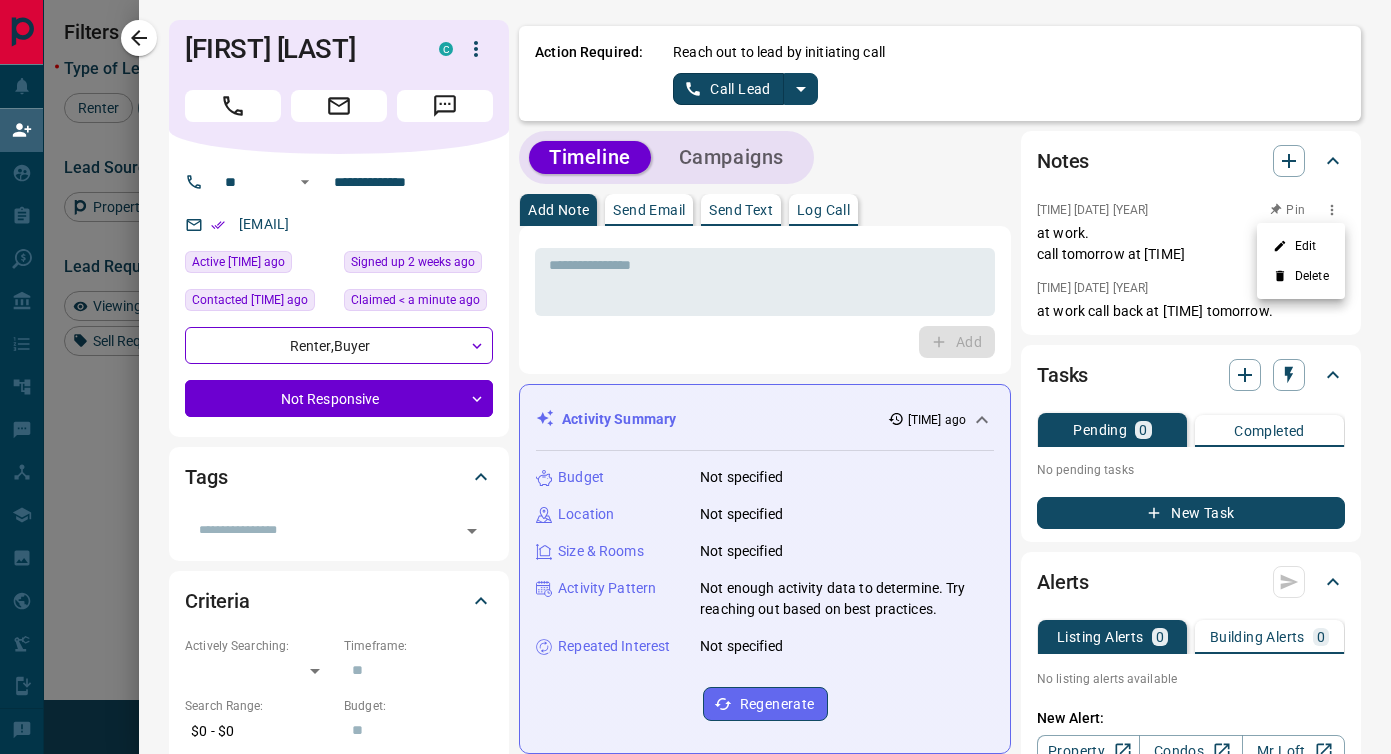 click on "Delete" at bounding box center [1301, 276] 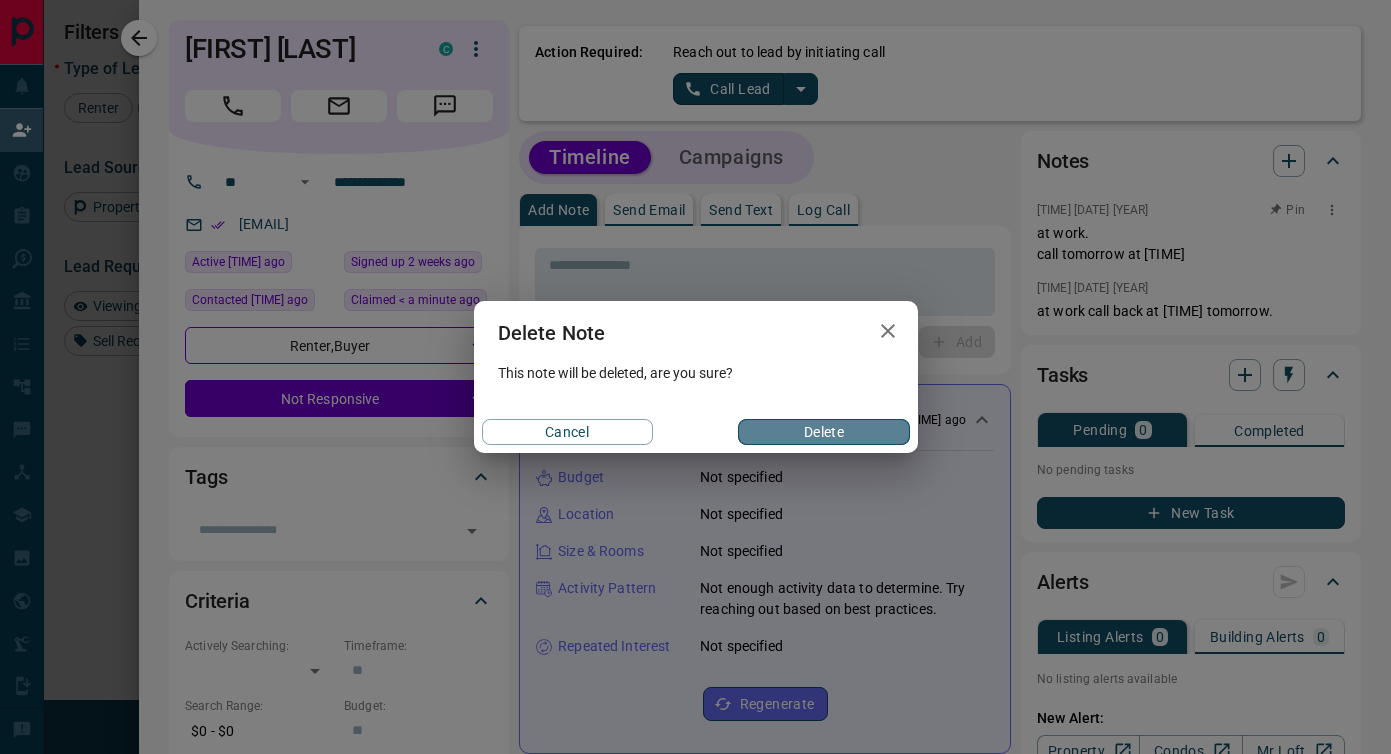 click on "Delete" at bounding box center (823, 432) 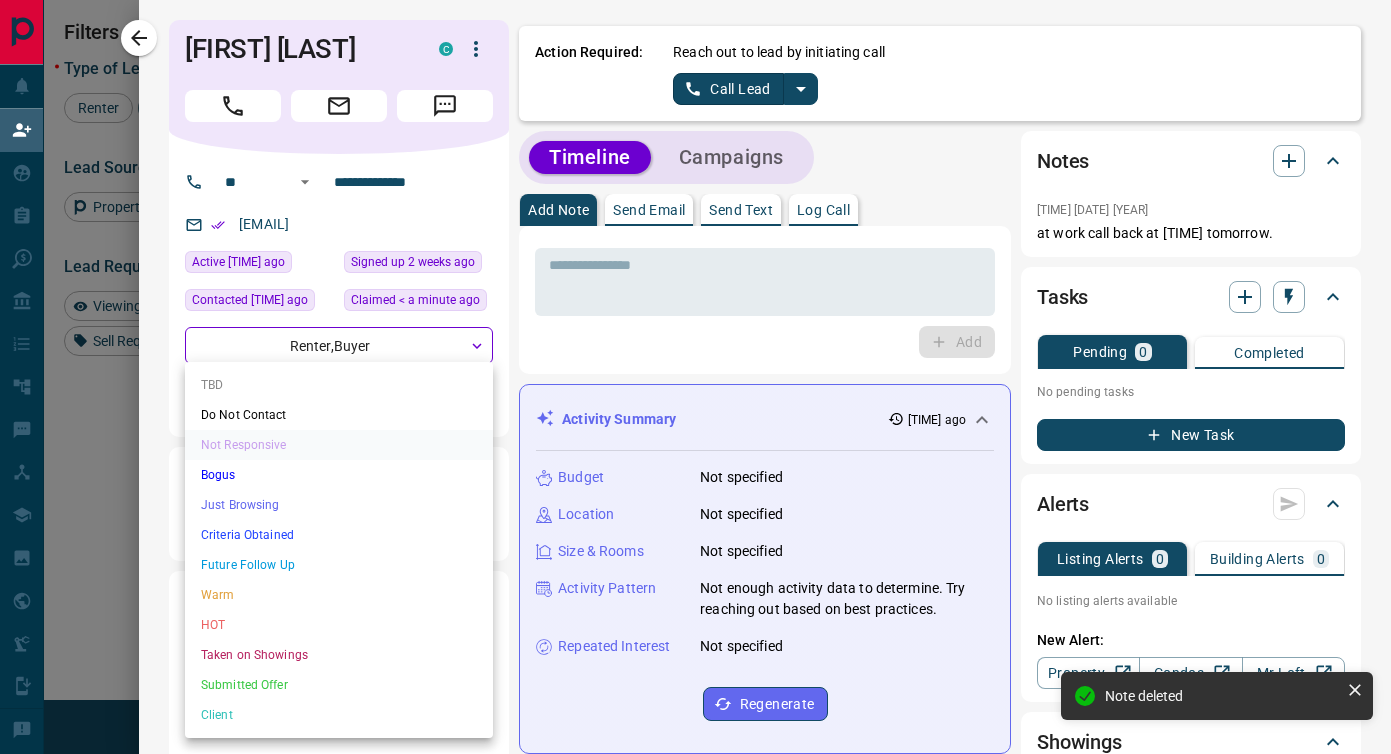 click on "Search Range Location Requests AI Status Recent Opportunities (30d) Buyer Renter Naw Dah C nawdah5xx@x +1- 54838930xx Toronto, Downtown Buyer Renter INDX INDX C indx25xx@x +1- 64734513xx Toronto, Downtown Buyer Renter Mai Le thi C maltzu66xx@x +33- 6366658xx Toronto, Downtown Buyer Renter 李华 李华 C lihualihuaxx@x +372- 372585247xx Toronto, Downtown Buyer Renter Parasu Mohanan C parasu.mohananxx@x +1- 43798541xx Buyer Renter Bubs Wildin C stupidsignupsidcaboxx@x +1- 30659160xx Toronto, Downtown Back to Site Buyer Renter Asdf Tam C asdxx@x +1- 41684899xx Toronto, Downtown Buyer Renter Ghd Fdhgd C hdsgujbnxx@x +1- 41627078xx Toronto, Downtown Buyer Renter VVV Lyu C zzz188819xx@x +1- 43728644xx Toronto, Downtown" at bounding box center [695, 321] 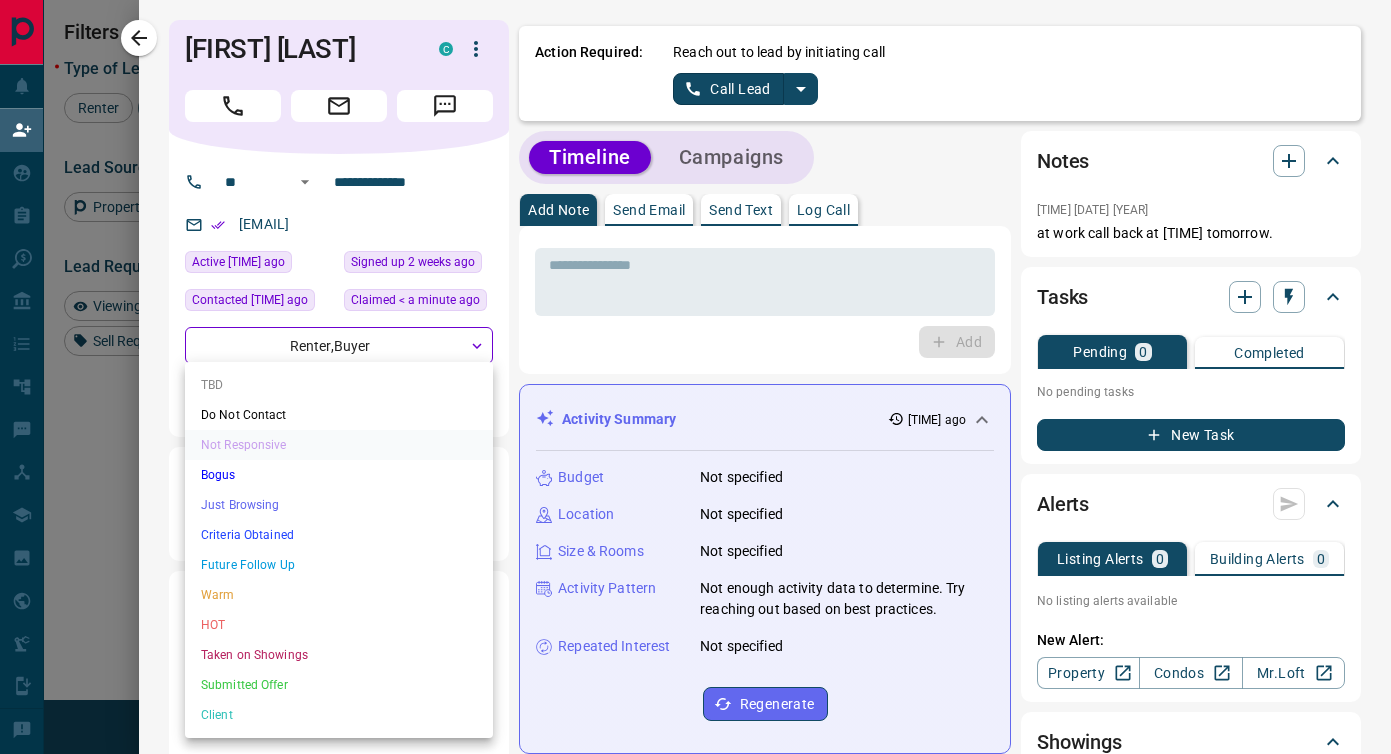 scroll, scrollTop: 30, scrollLeft: 0, axis: vertical 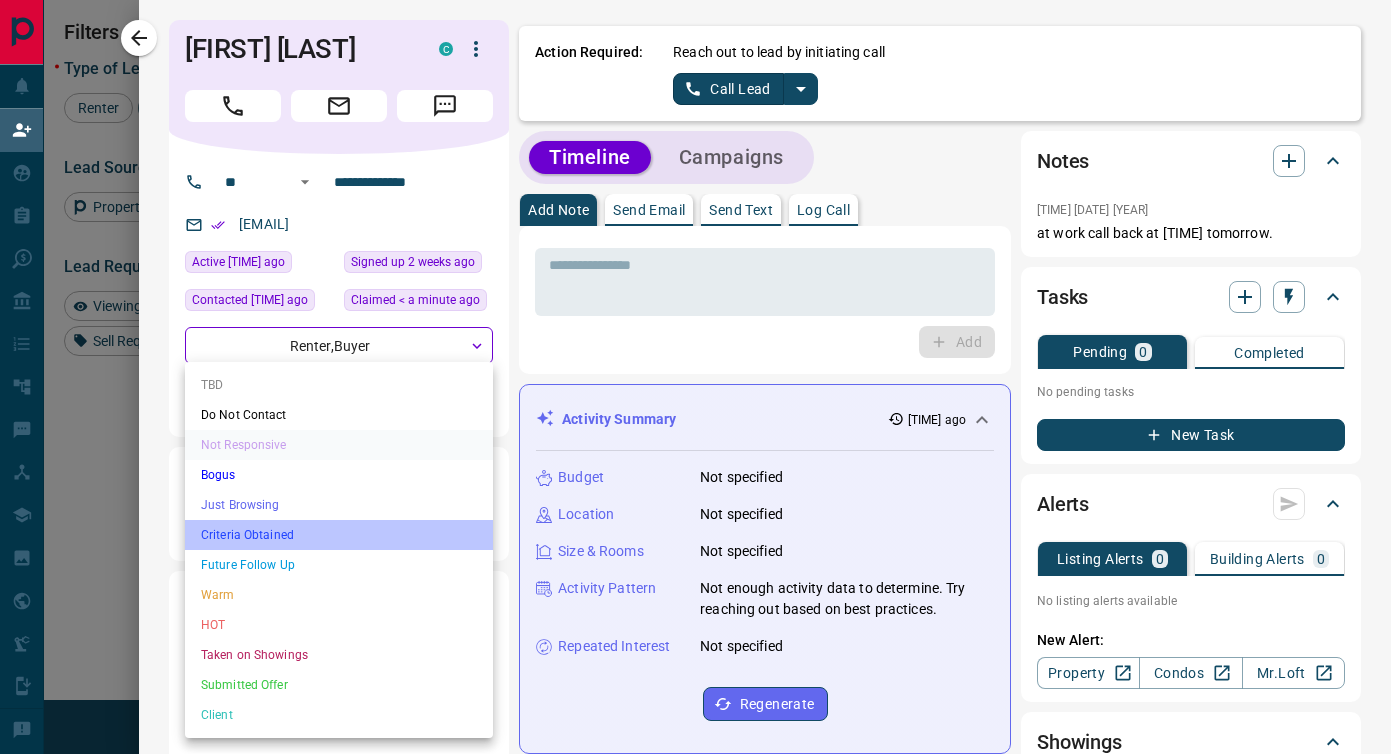 click on "Criteria Obtained" at bounding box center (339, 535) 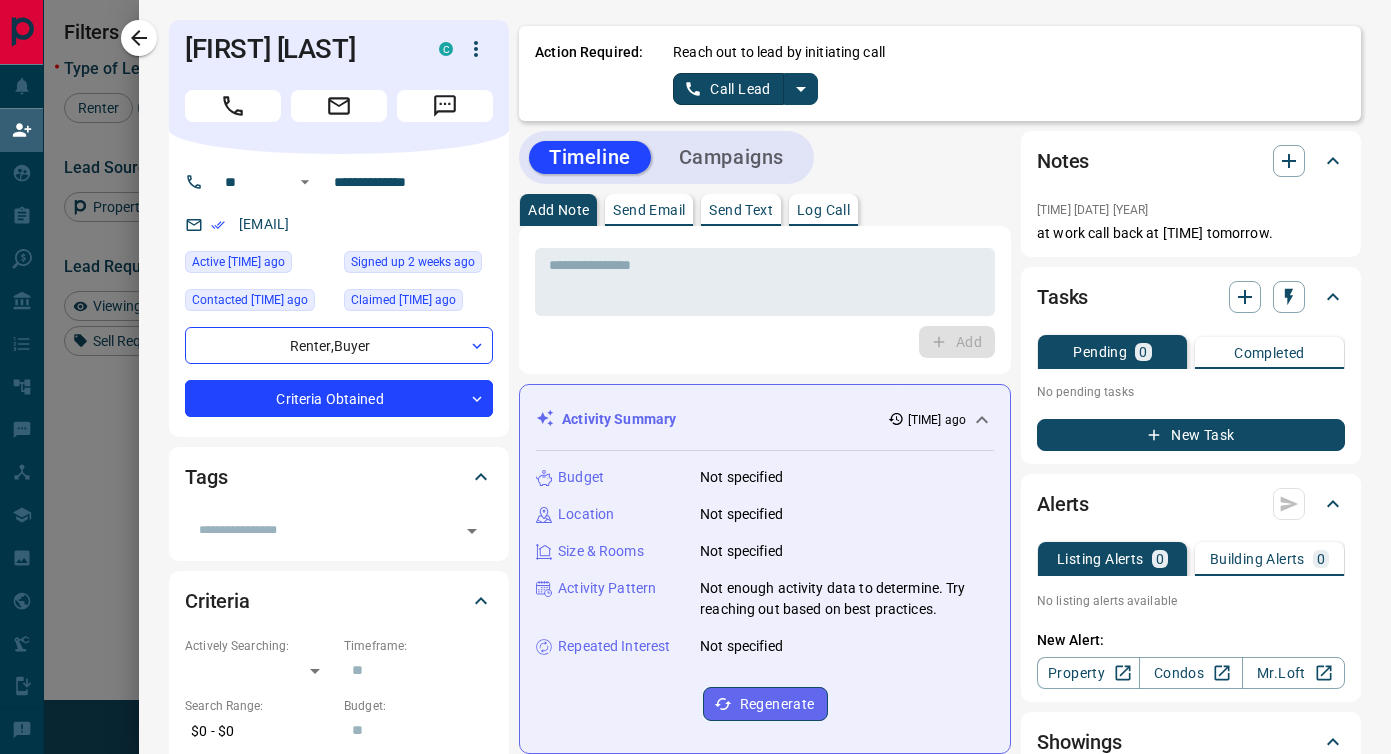 click at bounding box center (801, 89) 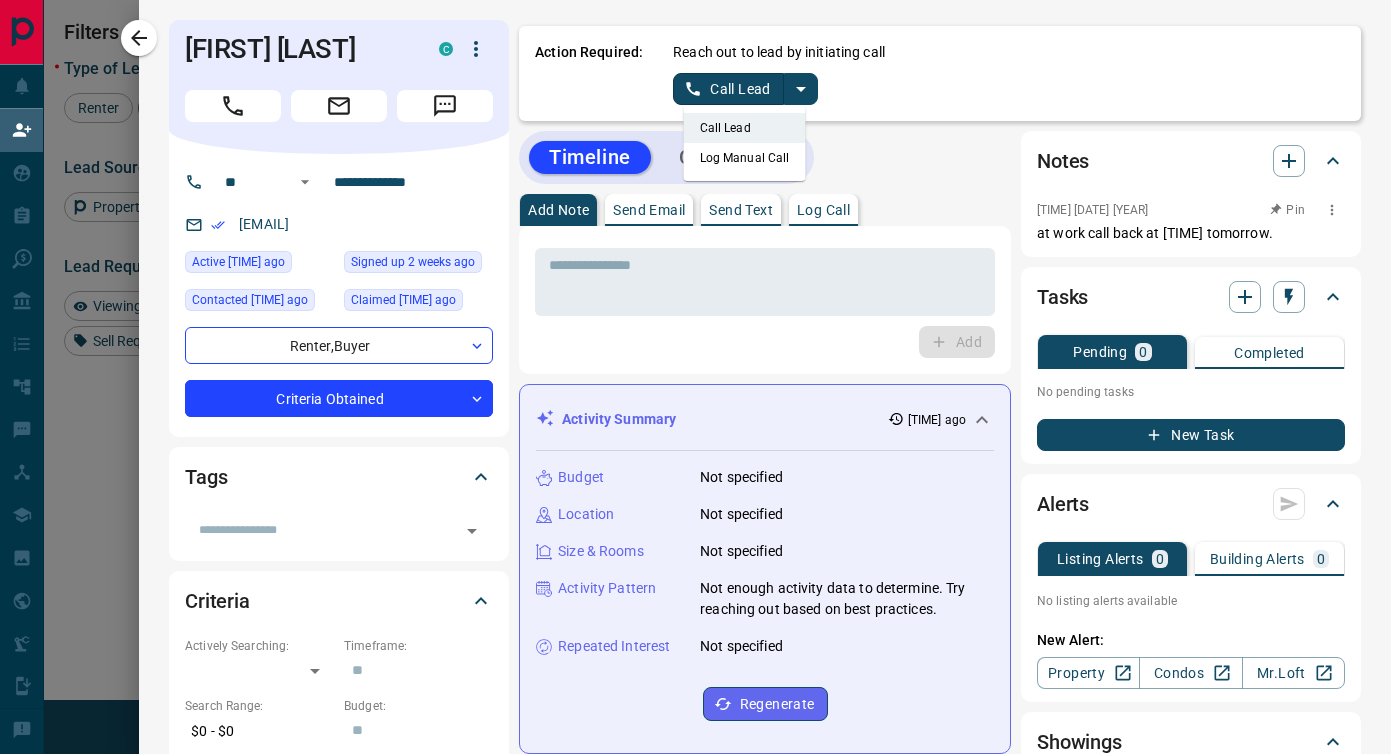 click on "at work call back at [TIME] tomorrow." at bounding box center (1191, 233) 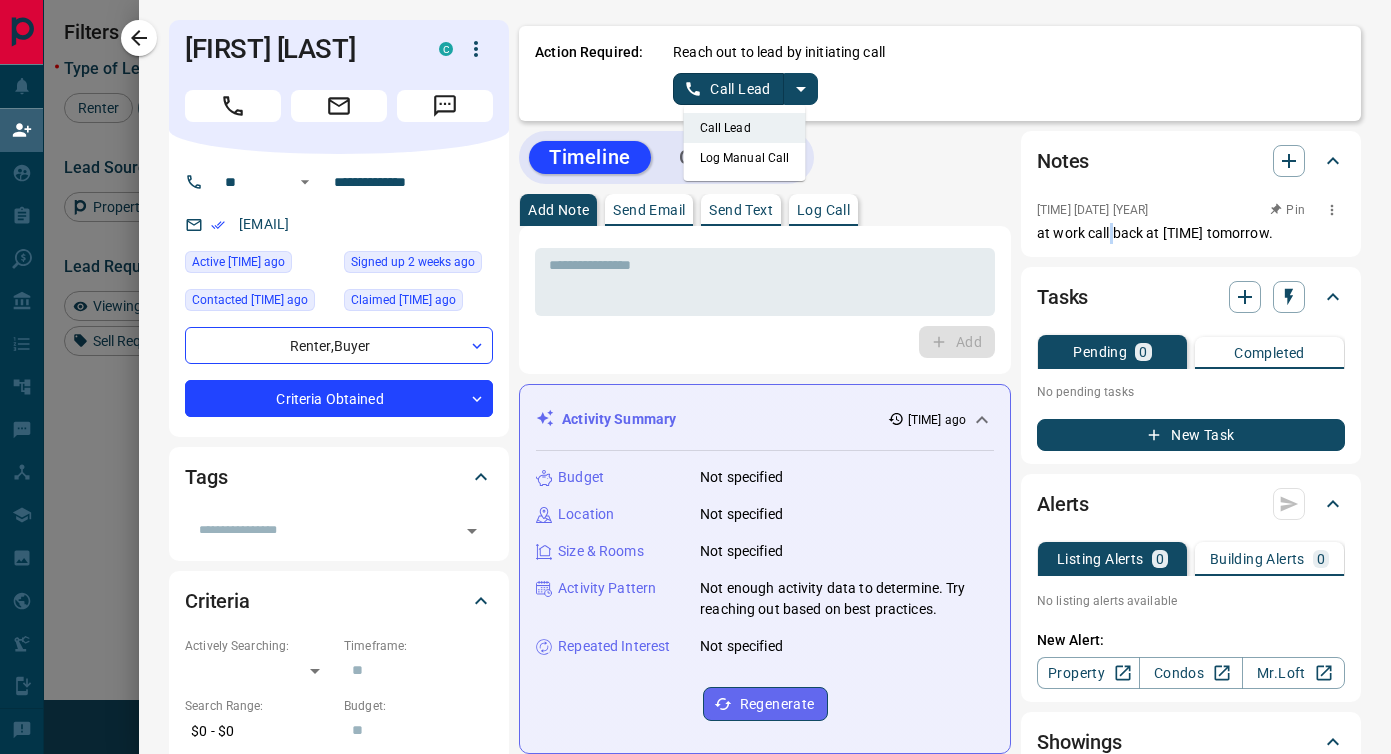 click on "at work call back at [TIME] tomorrow." at bounding box center (1191, 233) 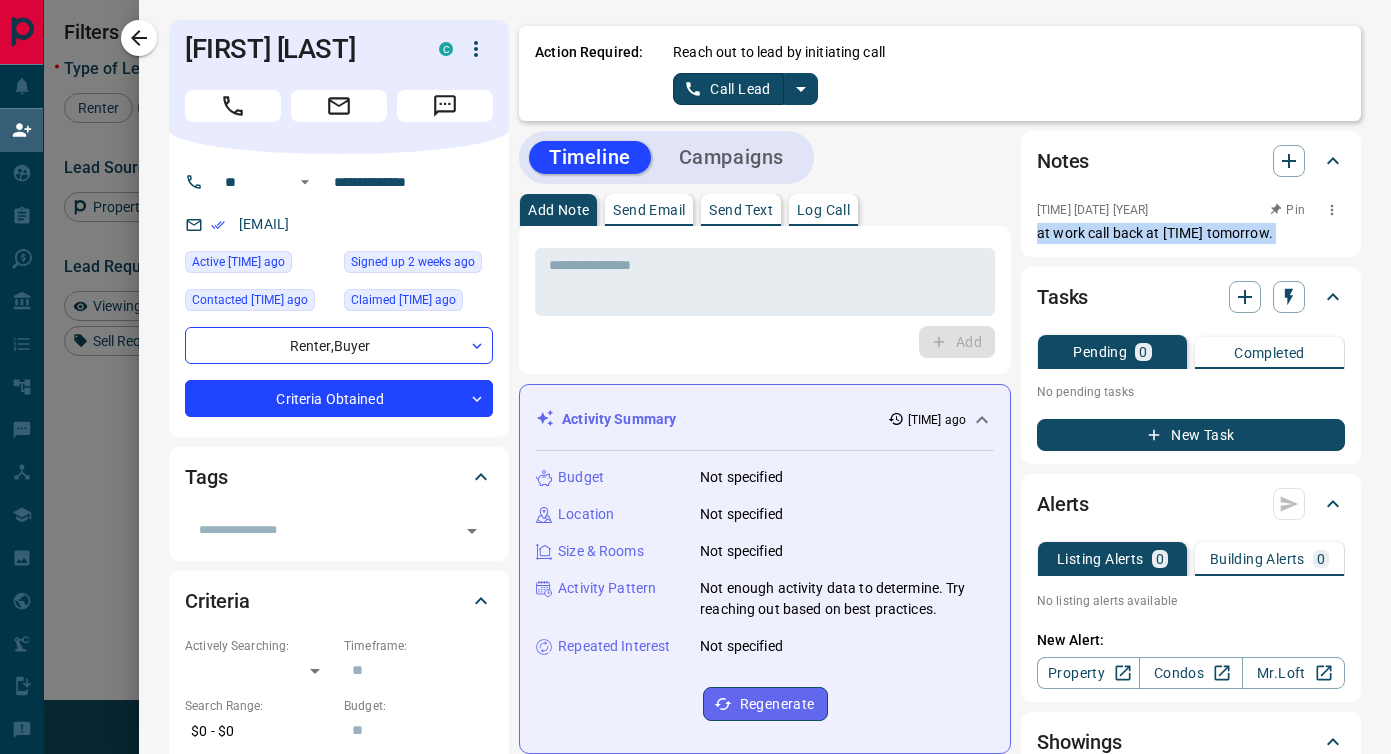 click on "at work call back at [TIME] tomorrow." at bounding box center [1191, 233] 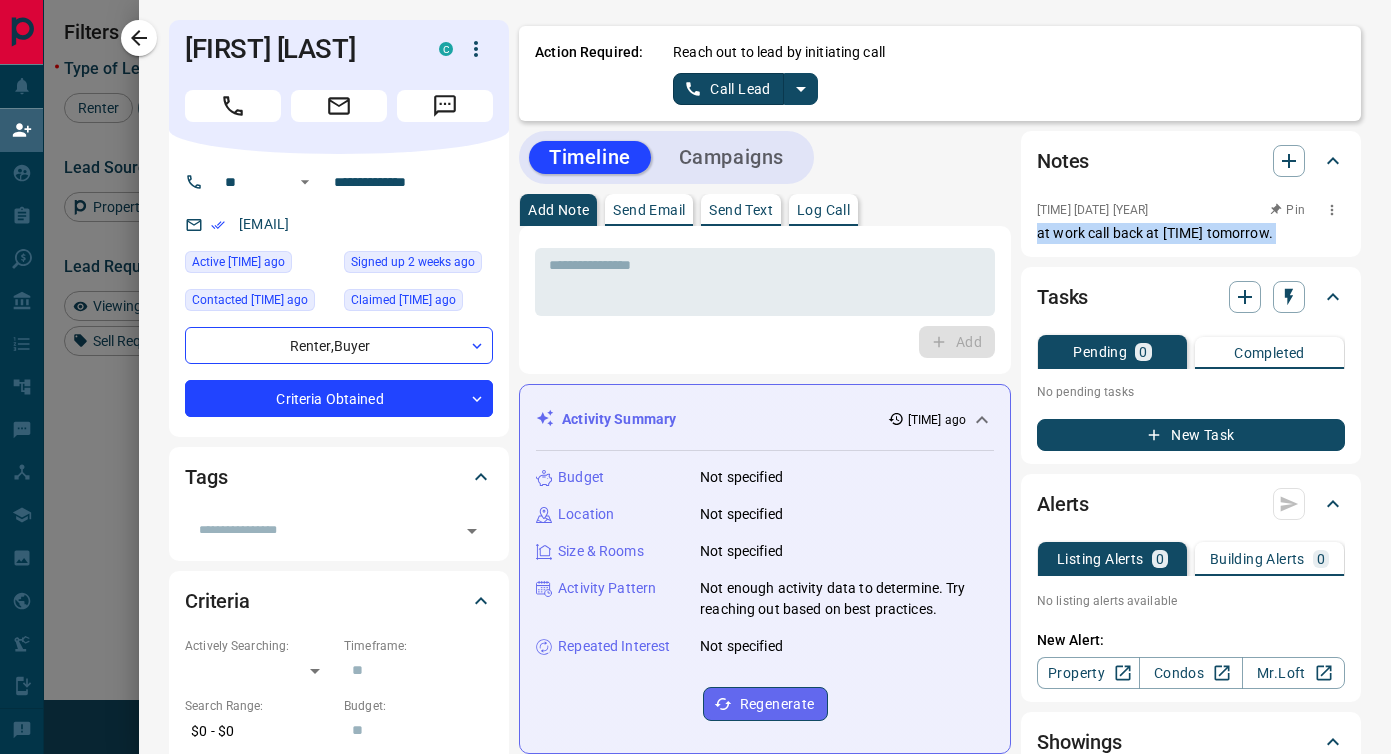 copy on "at work call back at 4pm tomorrow. Tasks Pending 0 Completed" 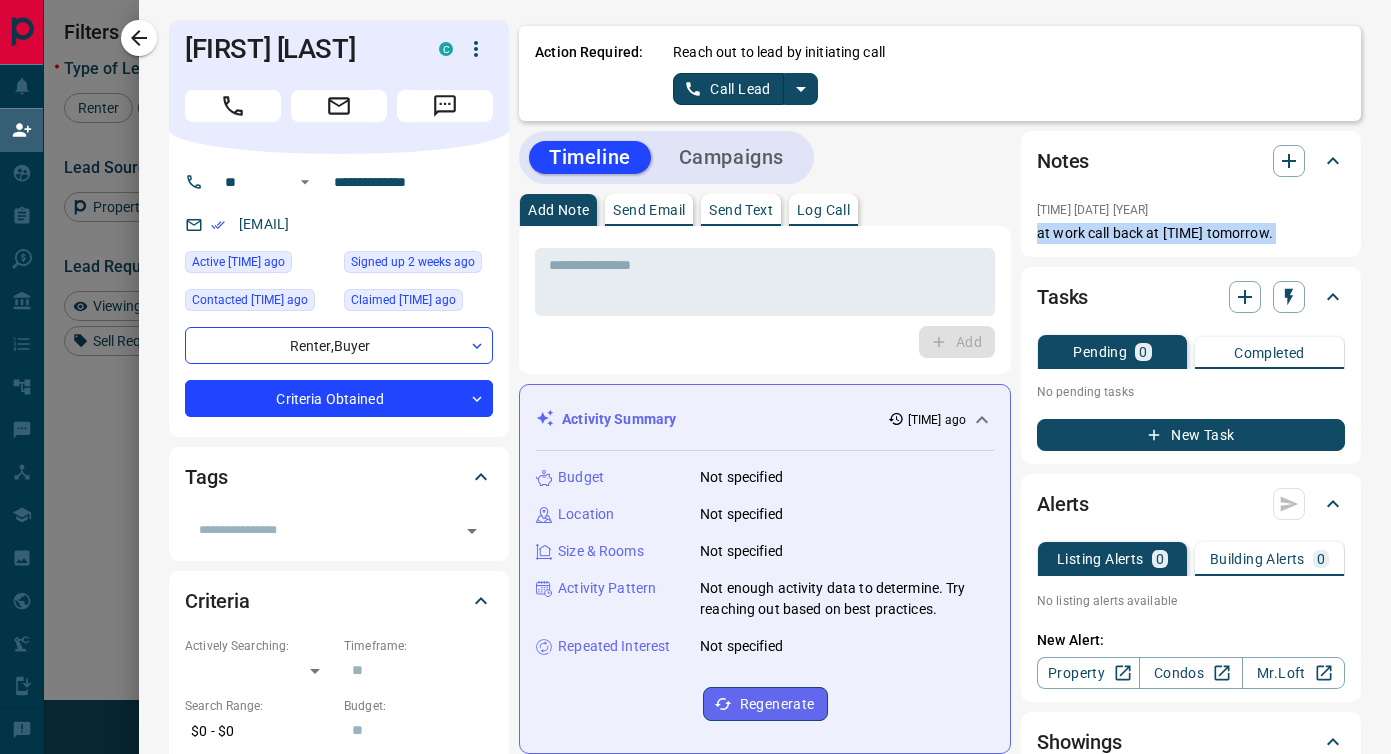 click at bounding box center [801, 89] 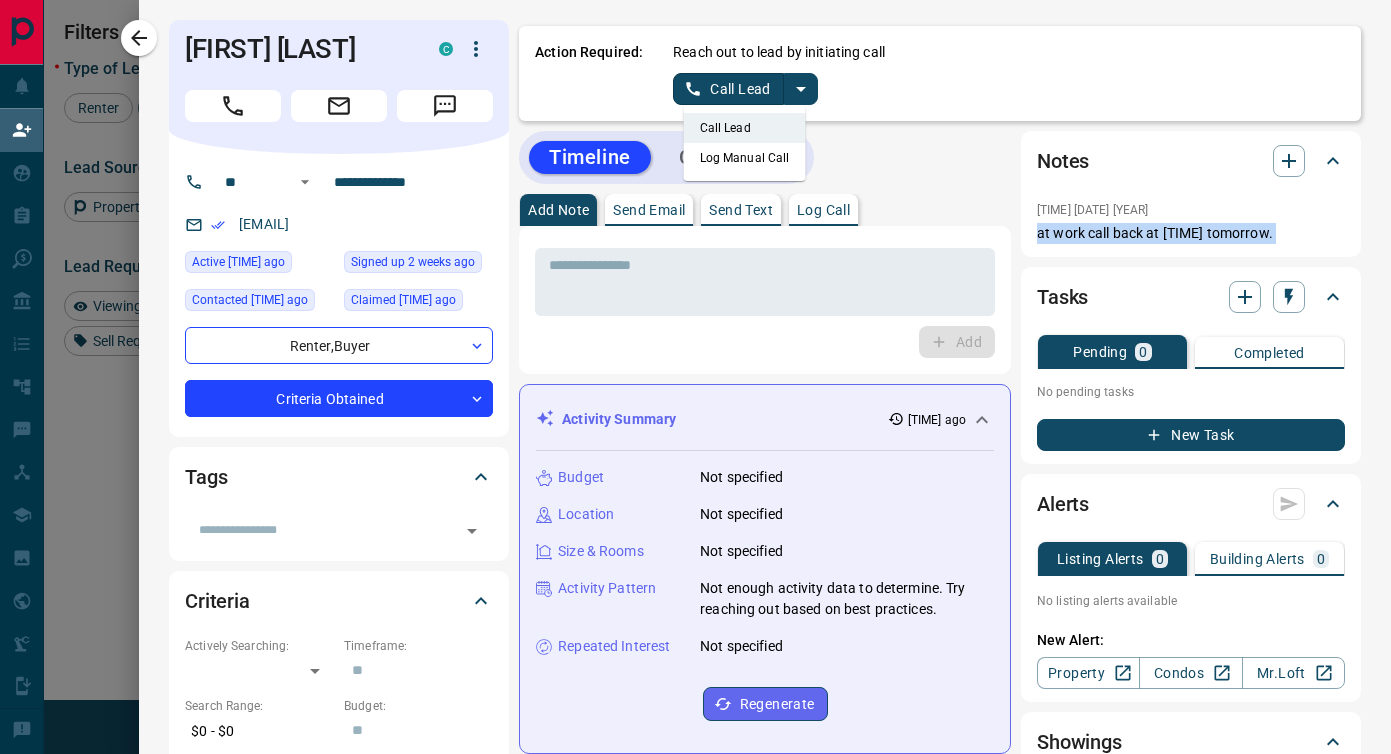 click on "Log Manual Call" at bounding box center (745, 158) 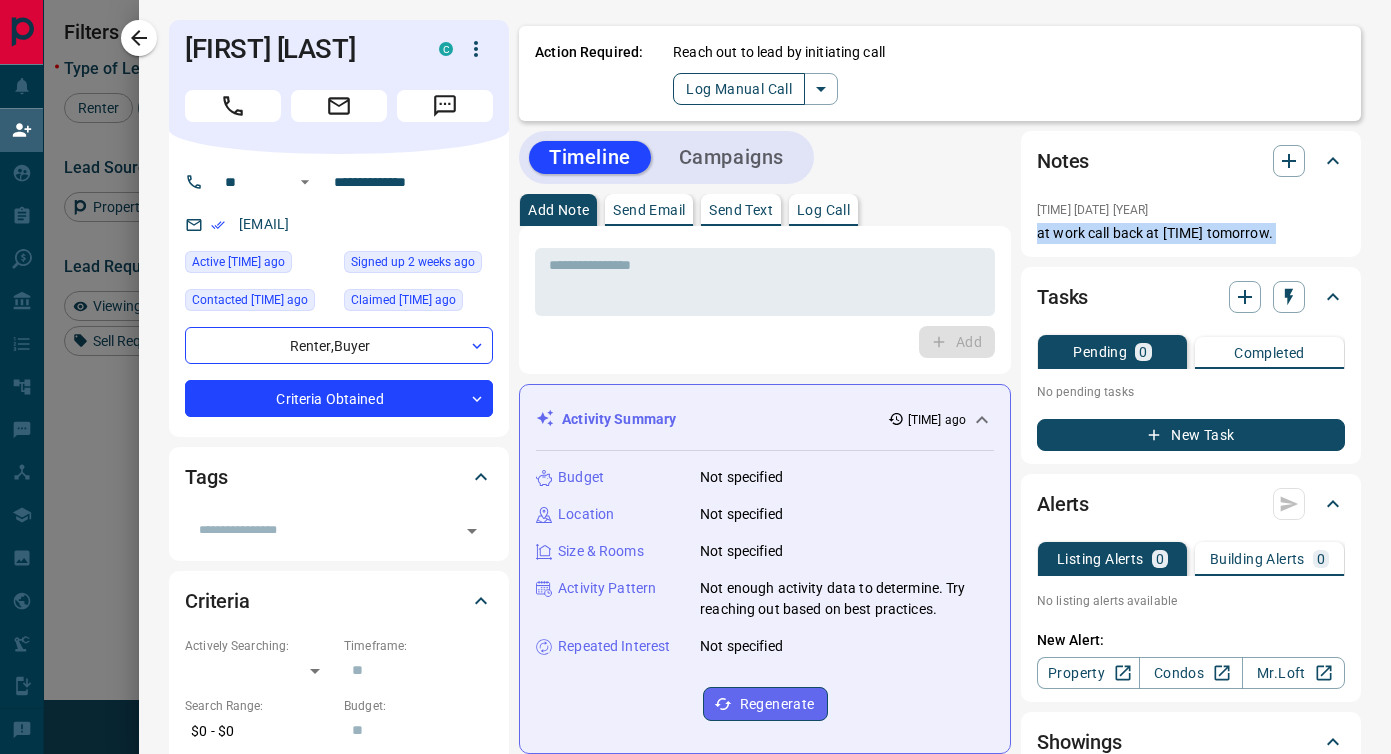 click on "Log Manual Call" at bounding box center (739, 89) 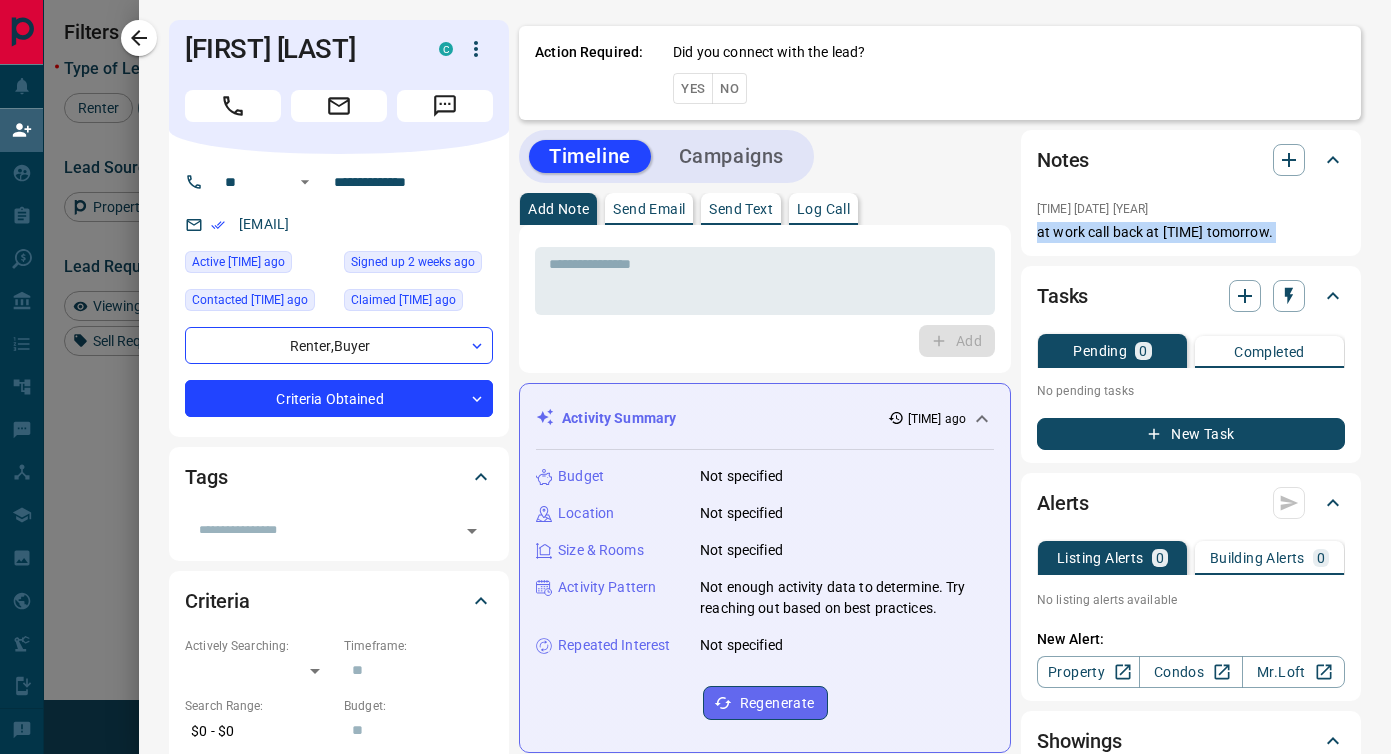 click on "Yes" at bounding box center [693, 88] 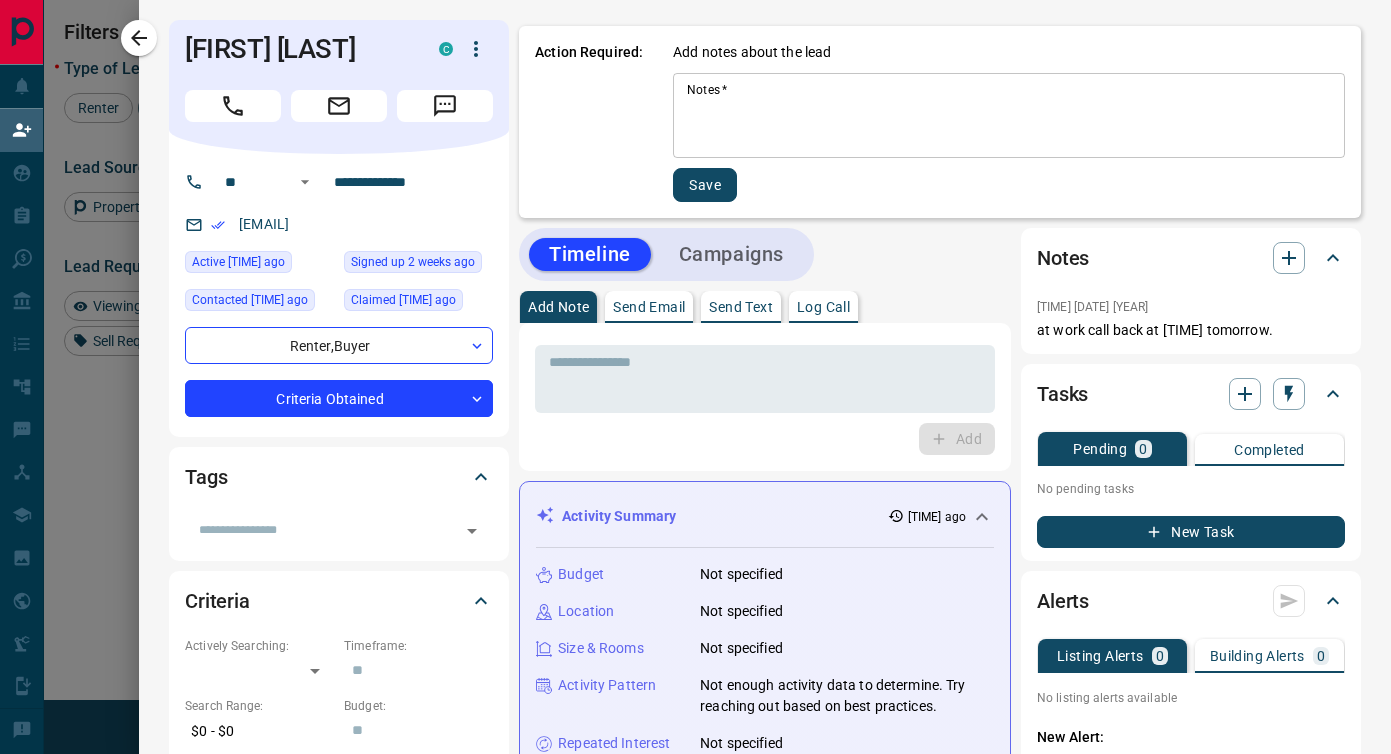 click on "Notes   *" at bounding box center [1009, 116] 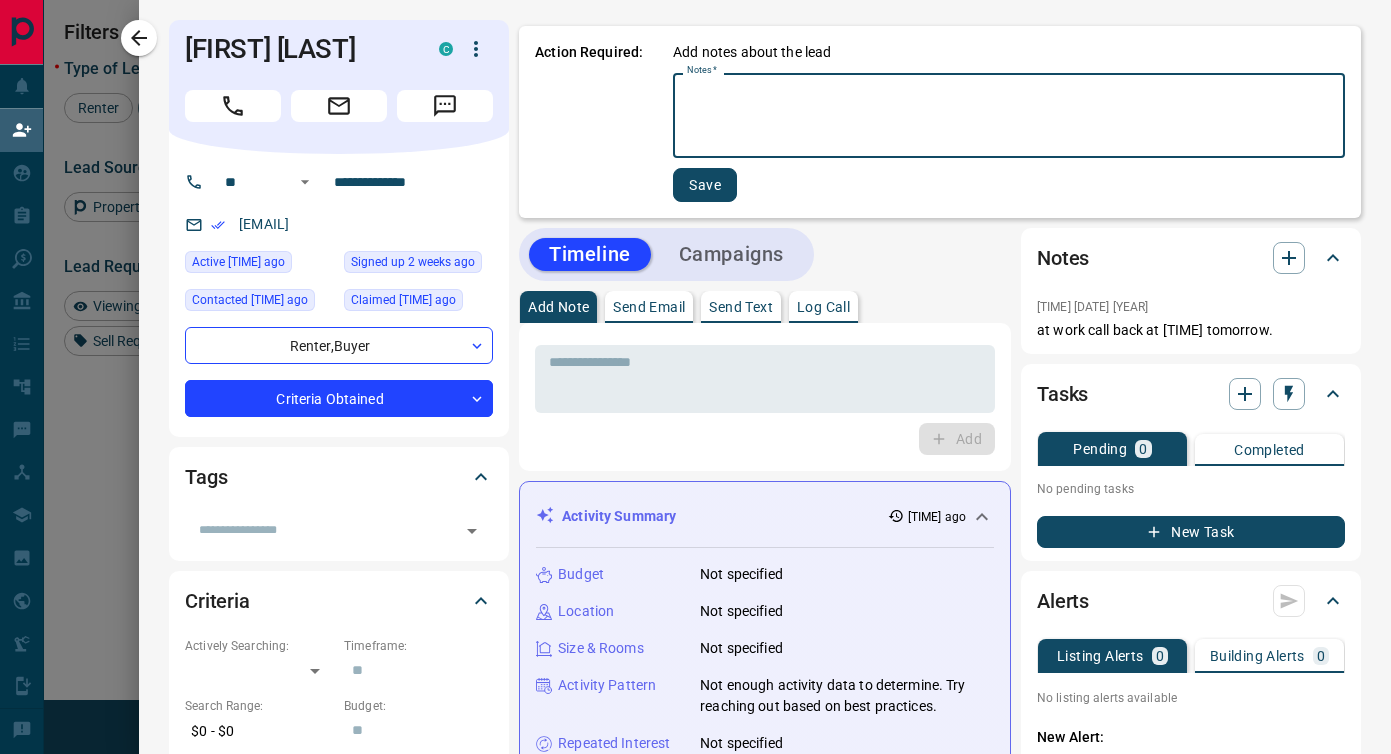 paste on "**********" 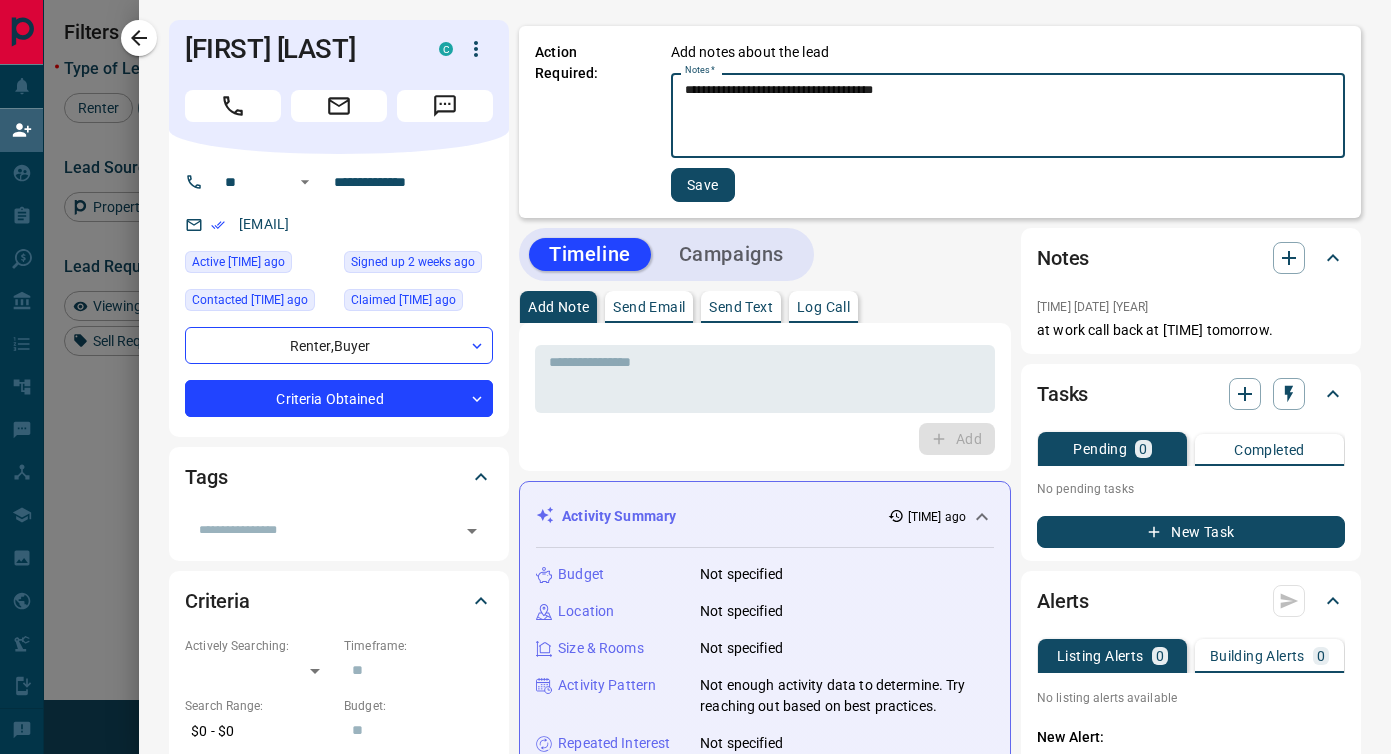 scroll, scrollTop: 18, scrollLeft: 0, axis: vertical 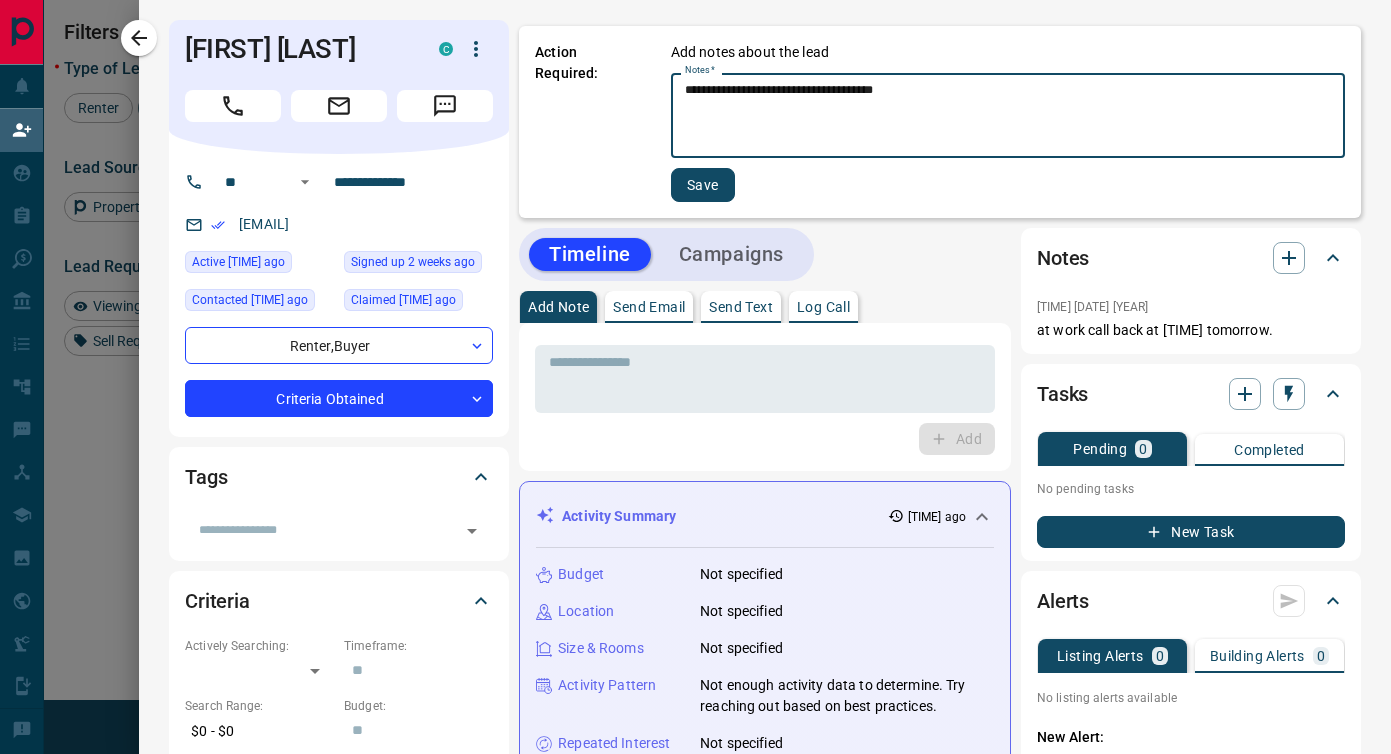paste on "**********" 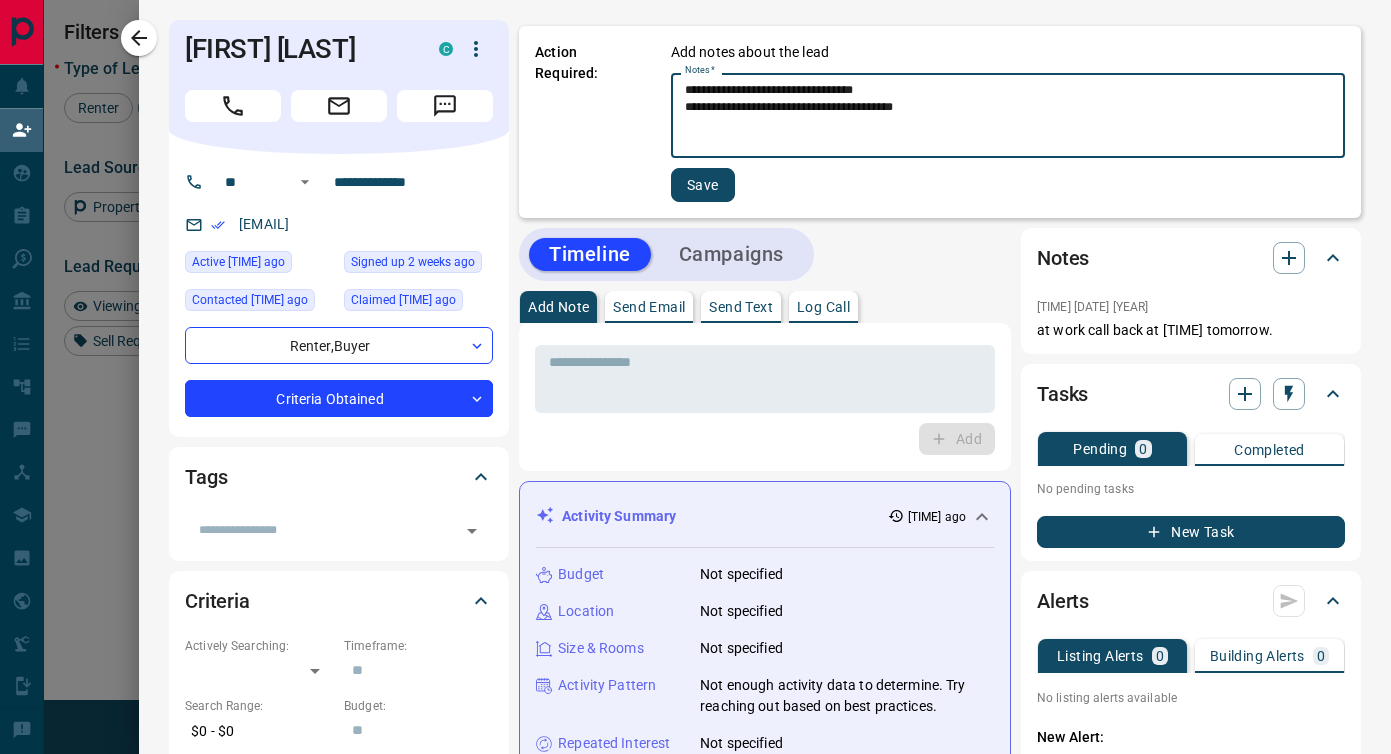 scroll, scrollTop: 6, scrollLeft: 0, axis: vertical 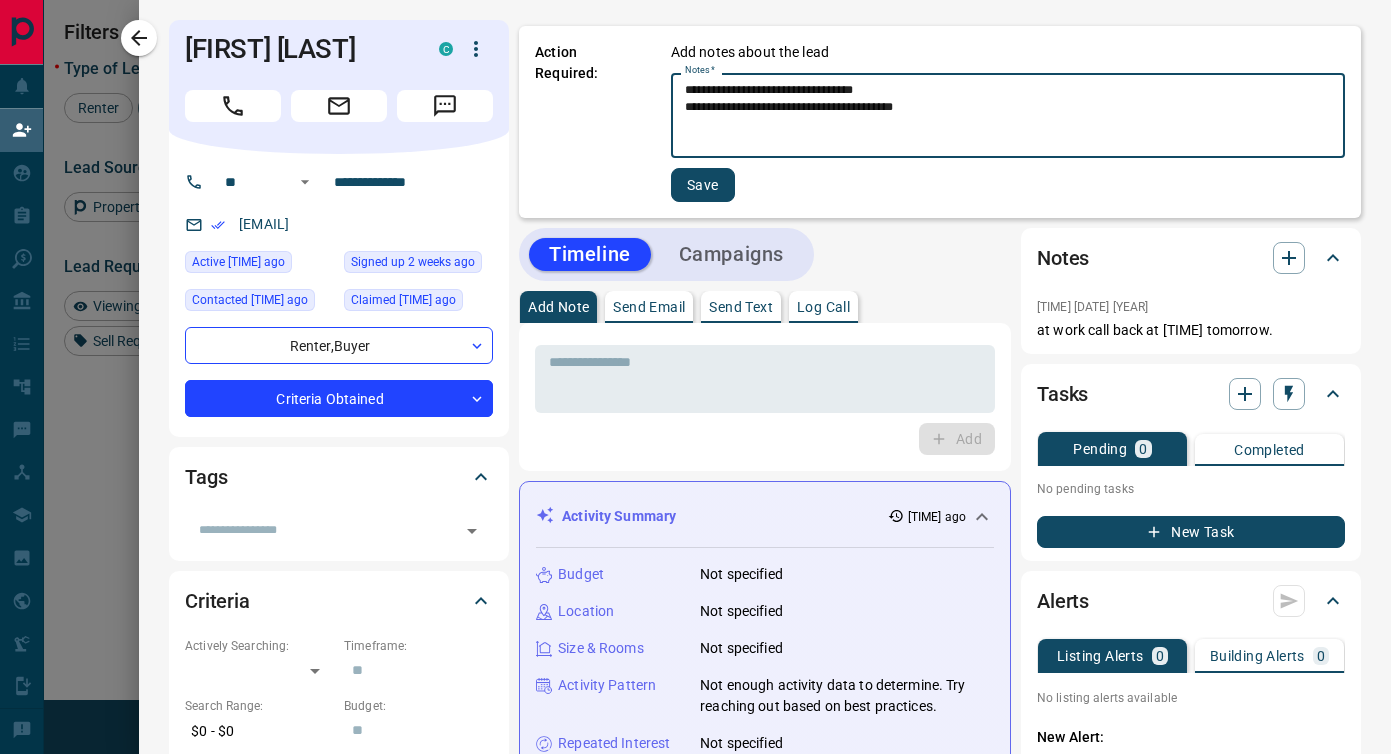 click on "**********" at bounding box center [1008, 116] 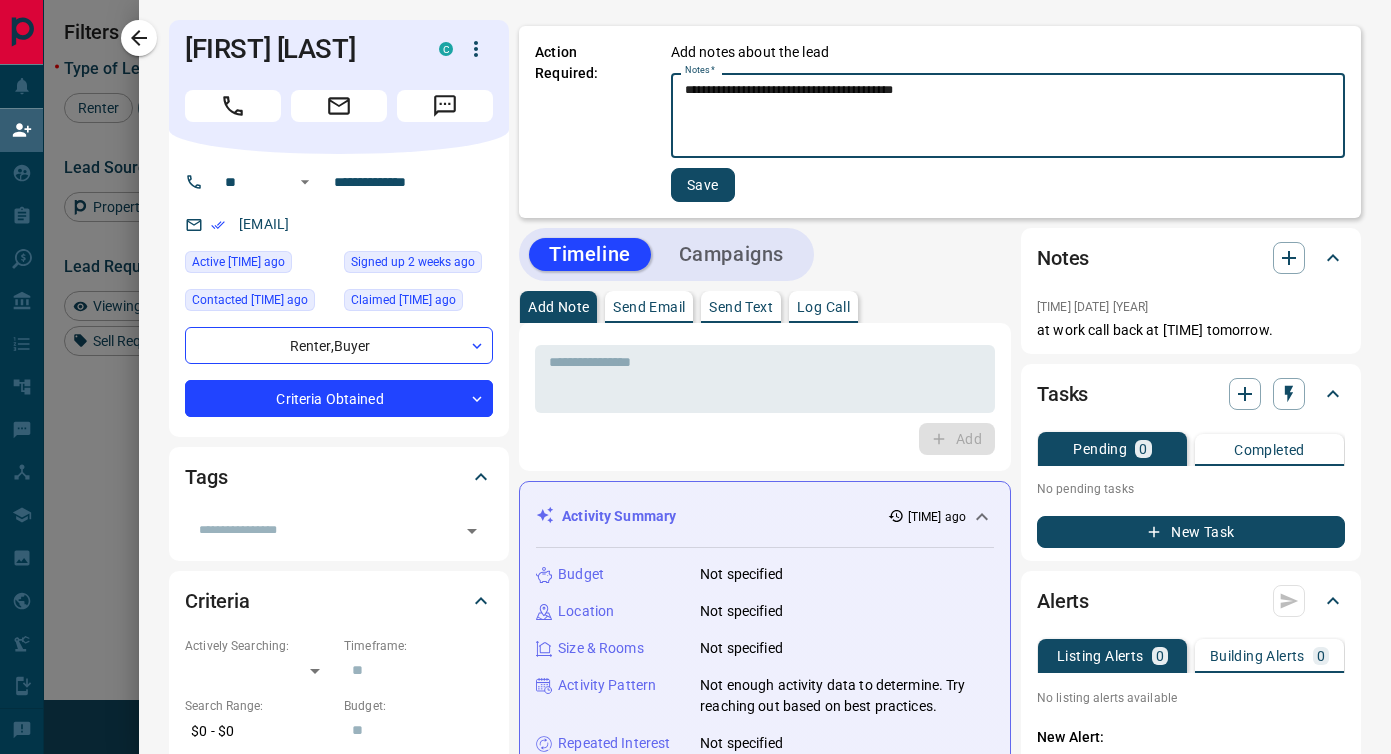 scroll, scrollTop: 1, scrollLeft: 0, axis: vertical 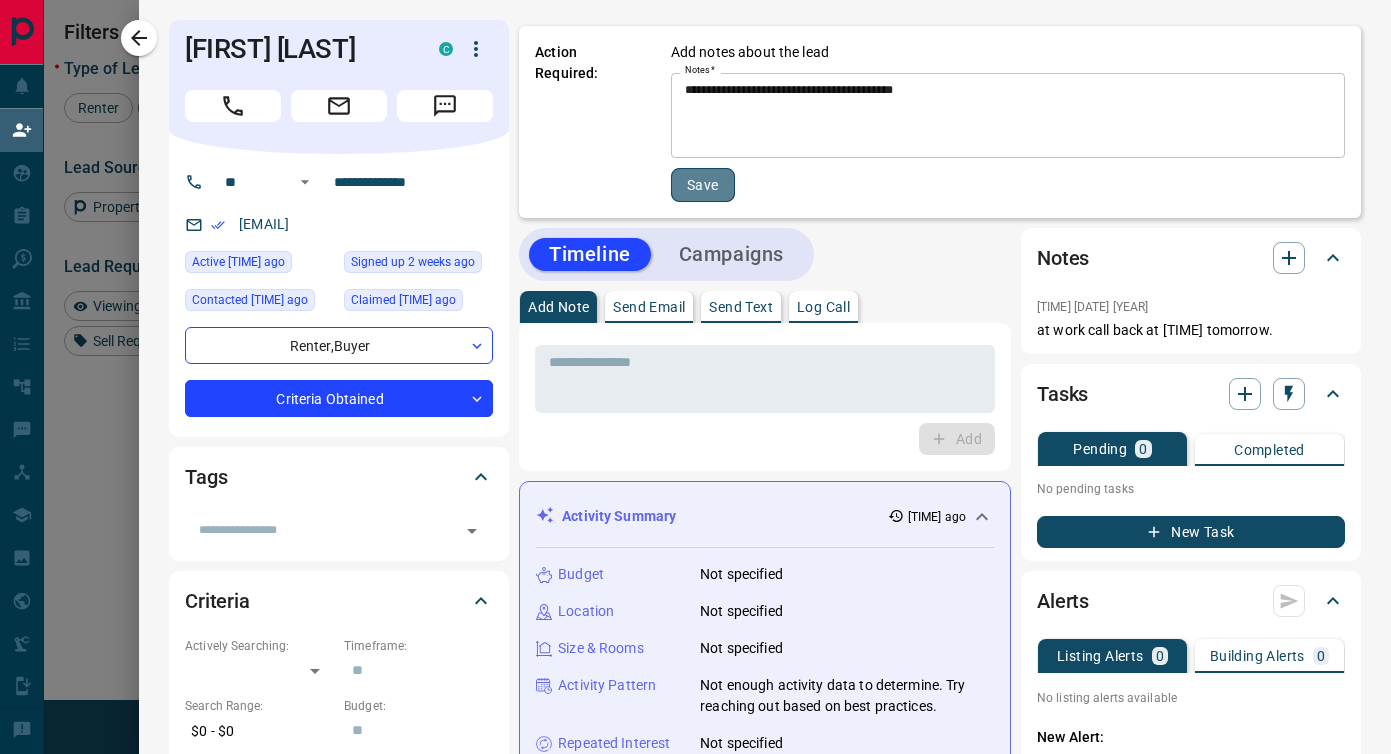 click on "Save" at bounding box center (703, 185) 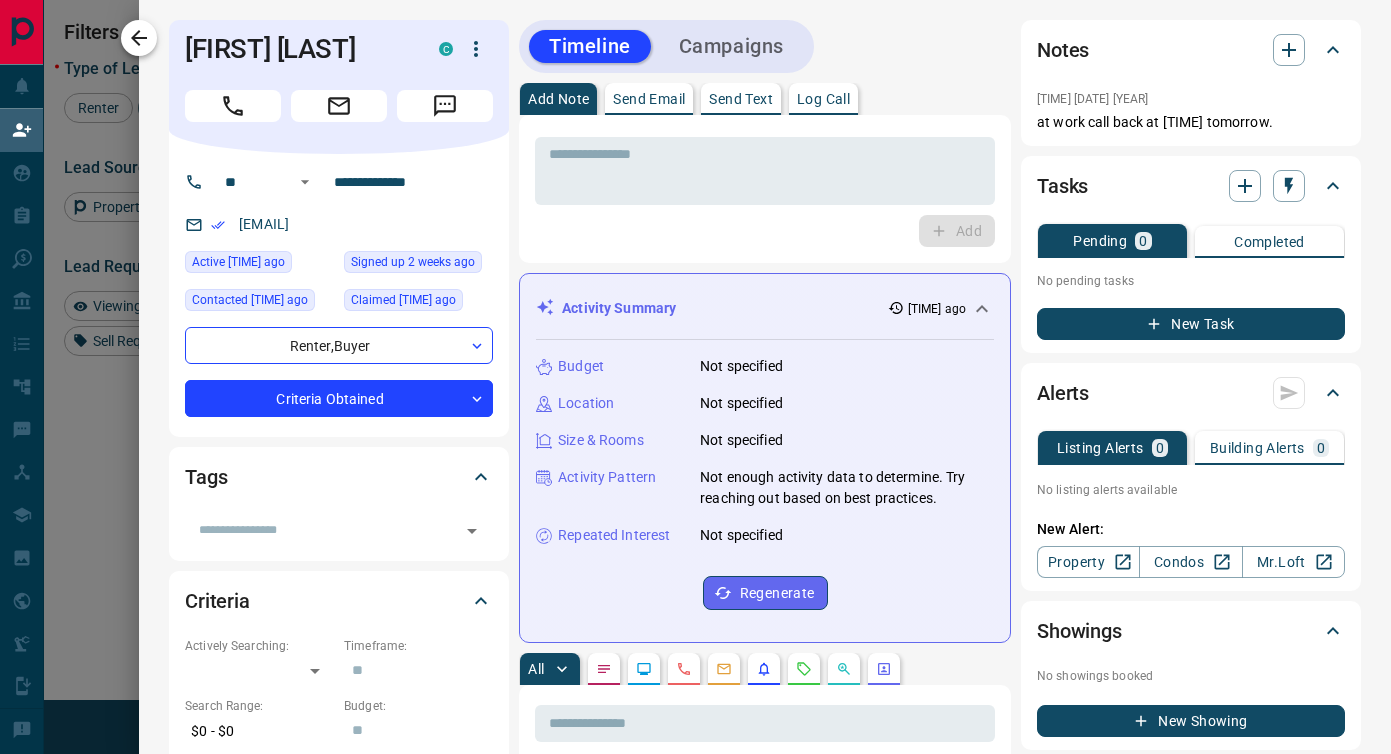 click at bounding box center [139, 38] 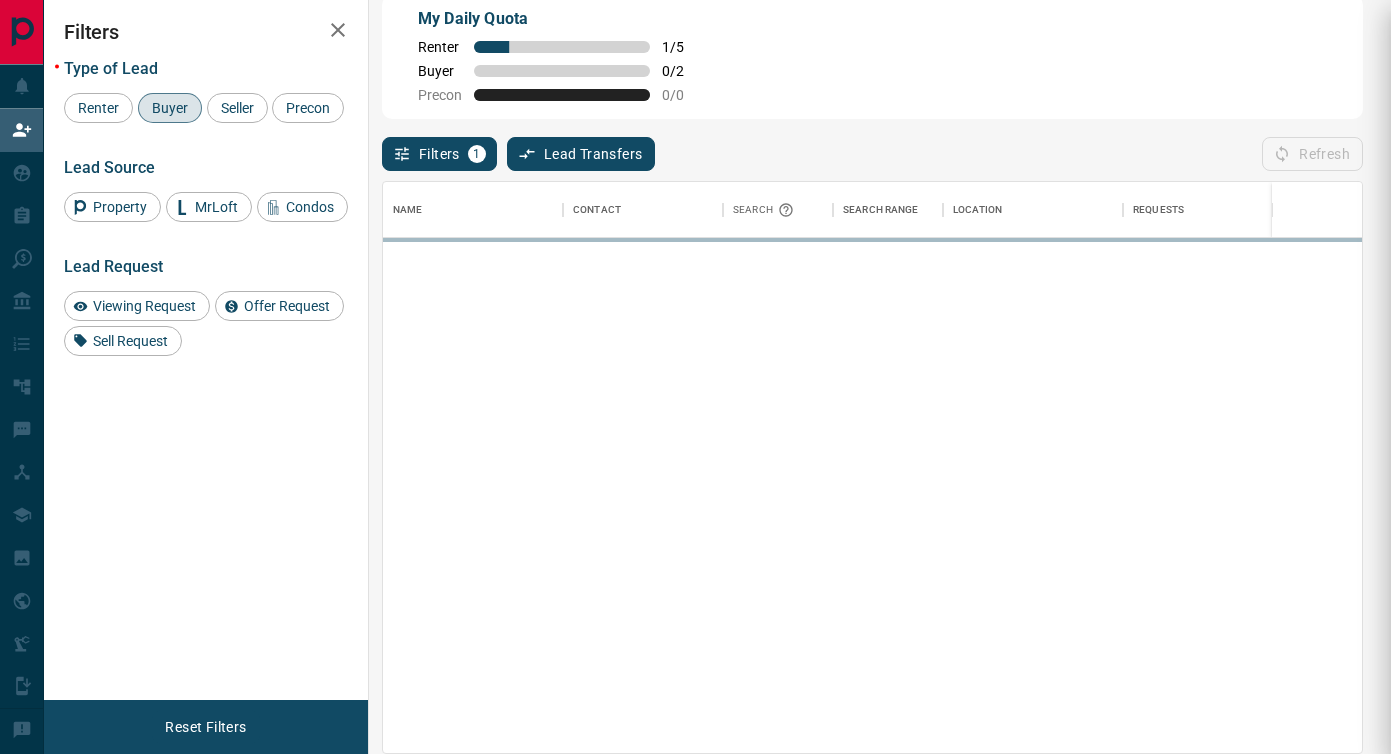 scroll, scrollTop: 1, scrollLeft: 1, axis: both 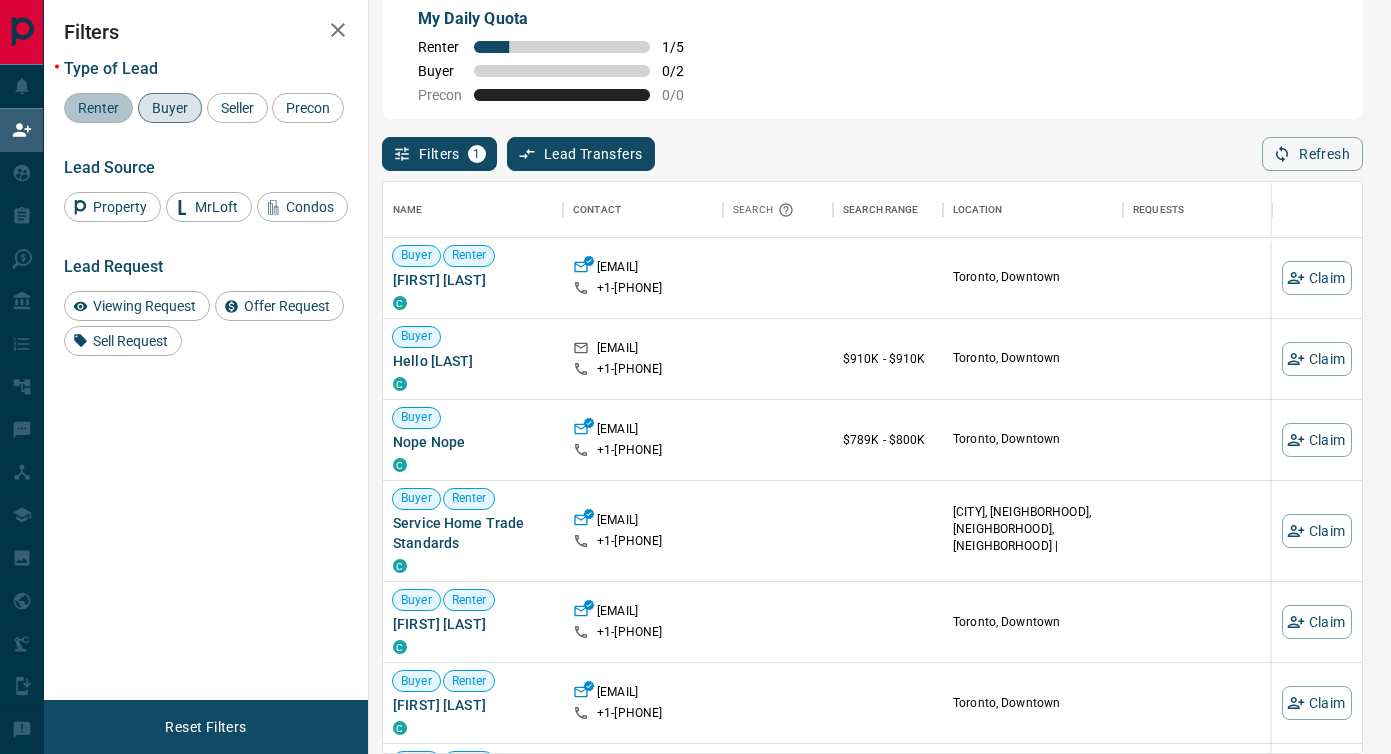 click on "Renter" at bounding box center (98, 108) 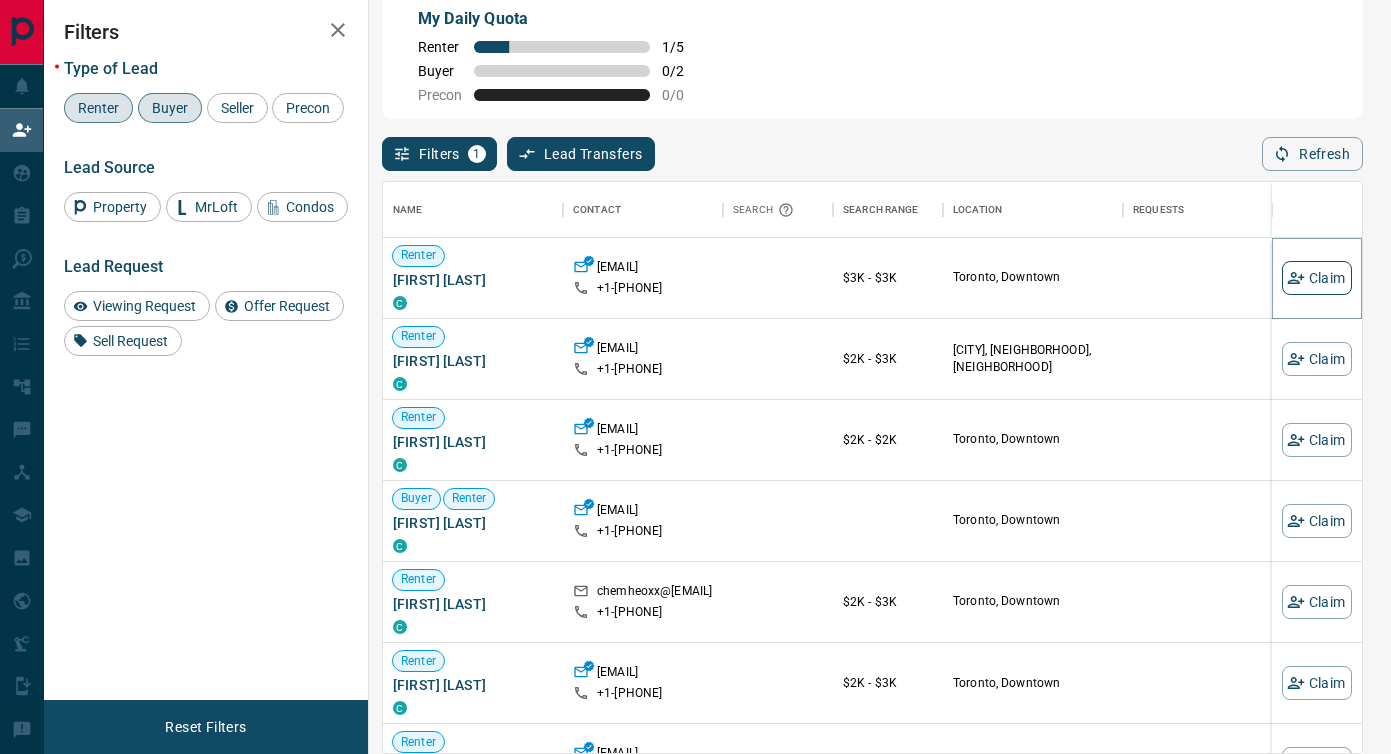 click on "Claim" at bounding box center [1317, 278] 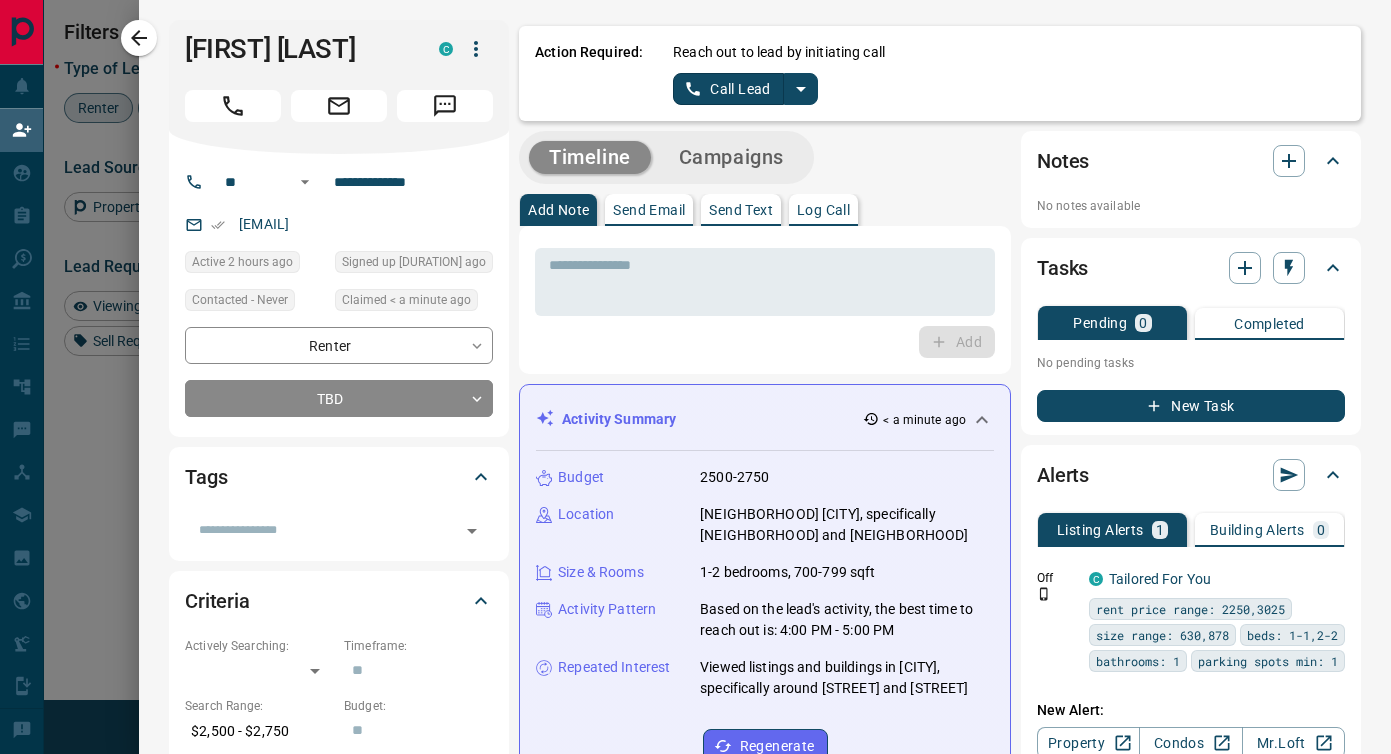 click at bounding box center (801, 89) 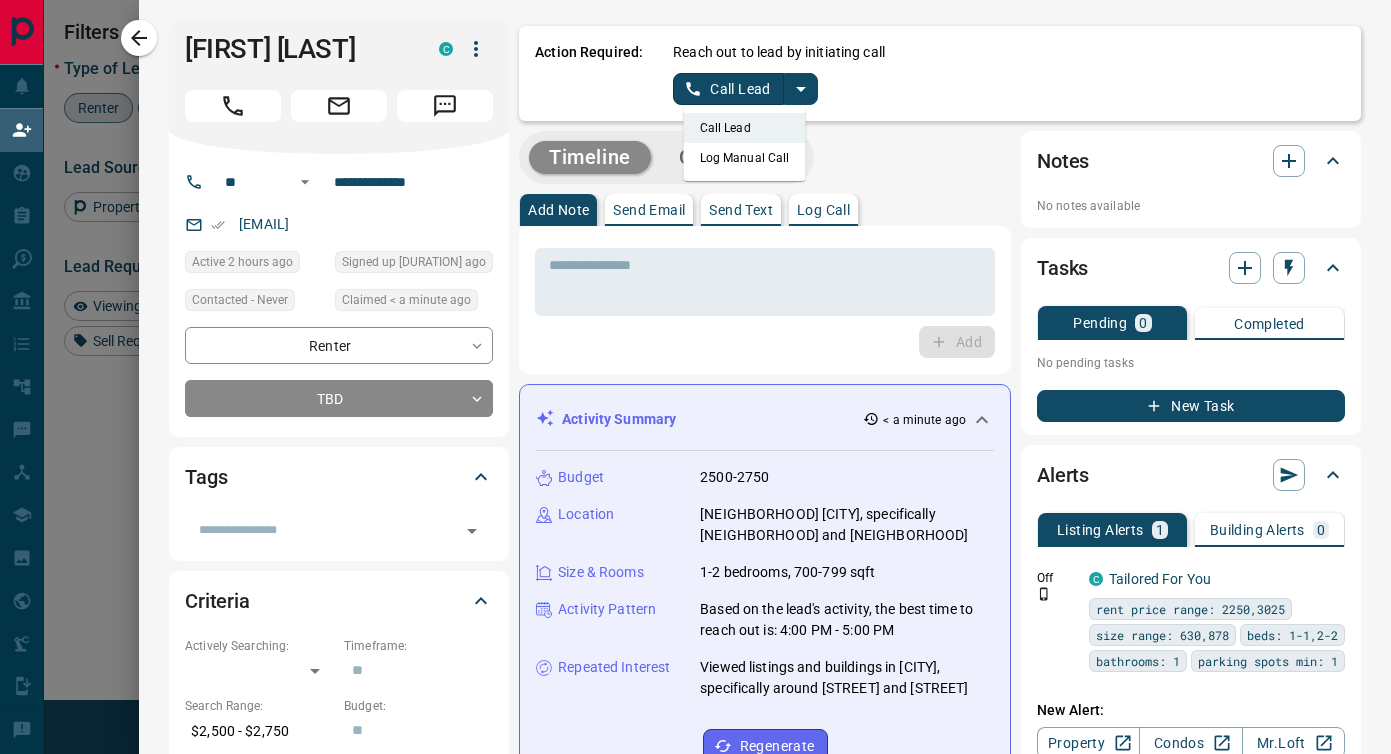 click on "Log Manual Call" at bounding box center (745, 158) 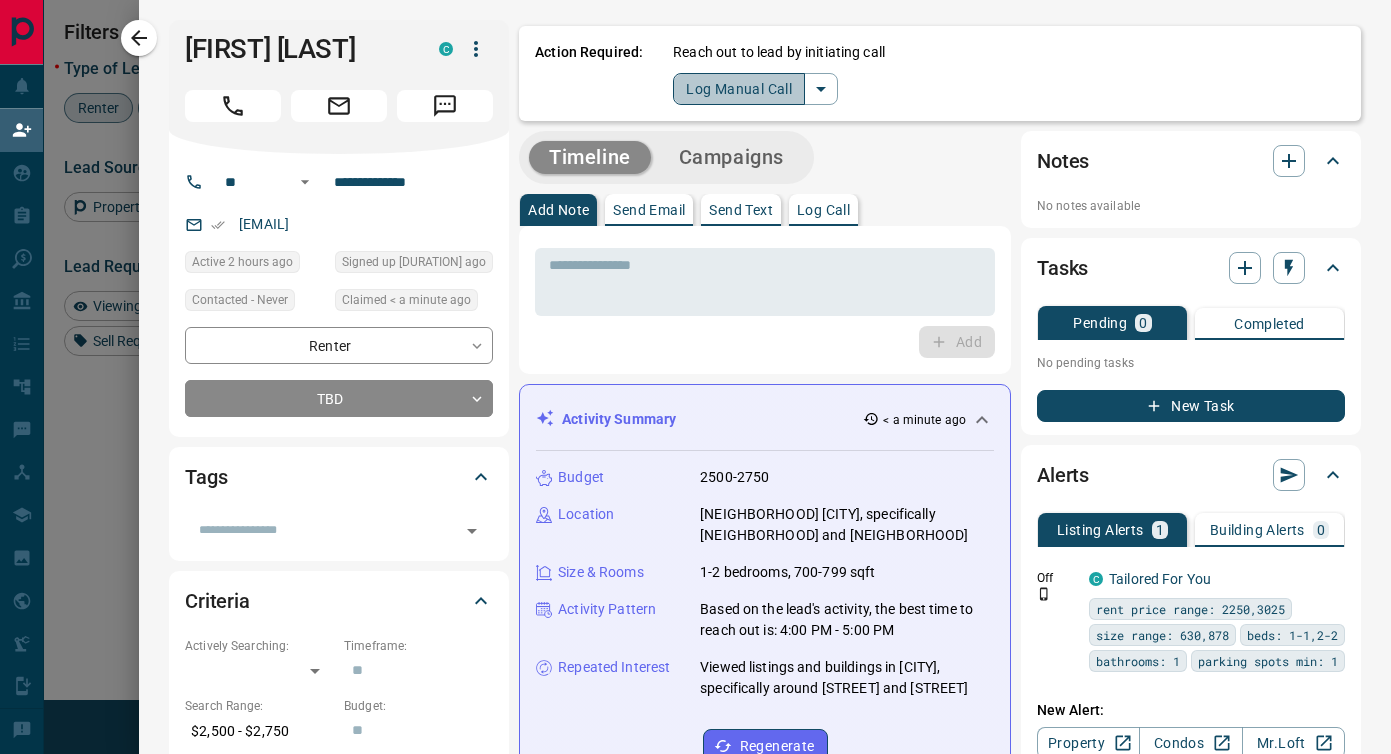 click on "Log Manual Call" at bounding box center [739, 89] 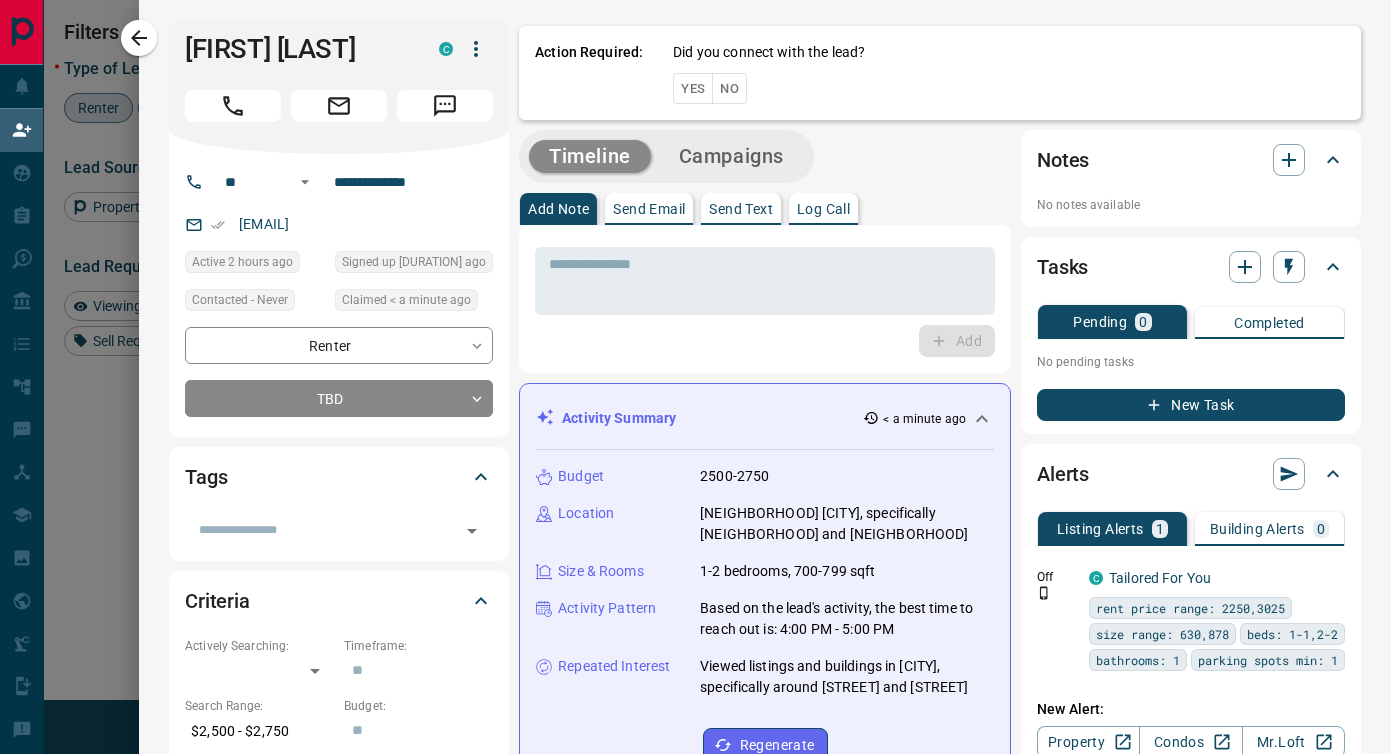 click on "Yes" at bounding box center (693, 88) 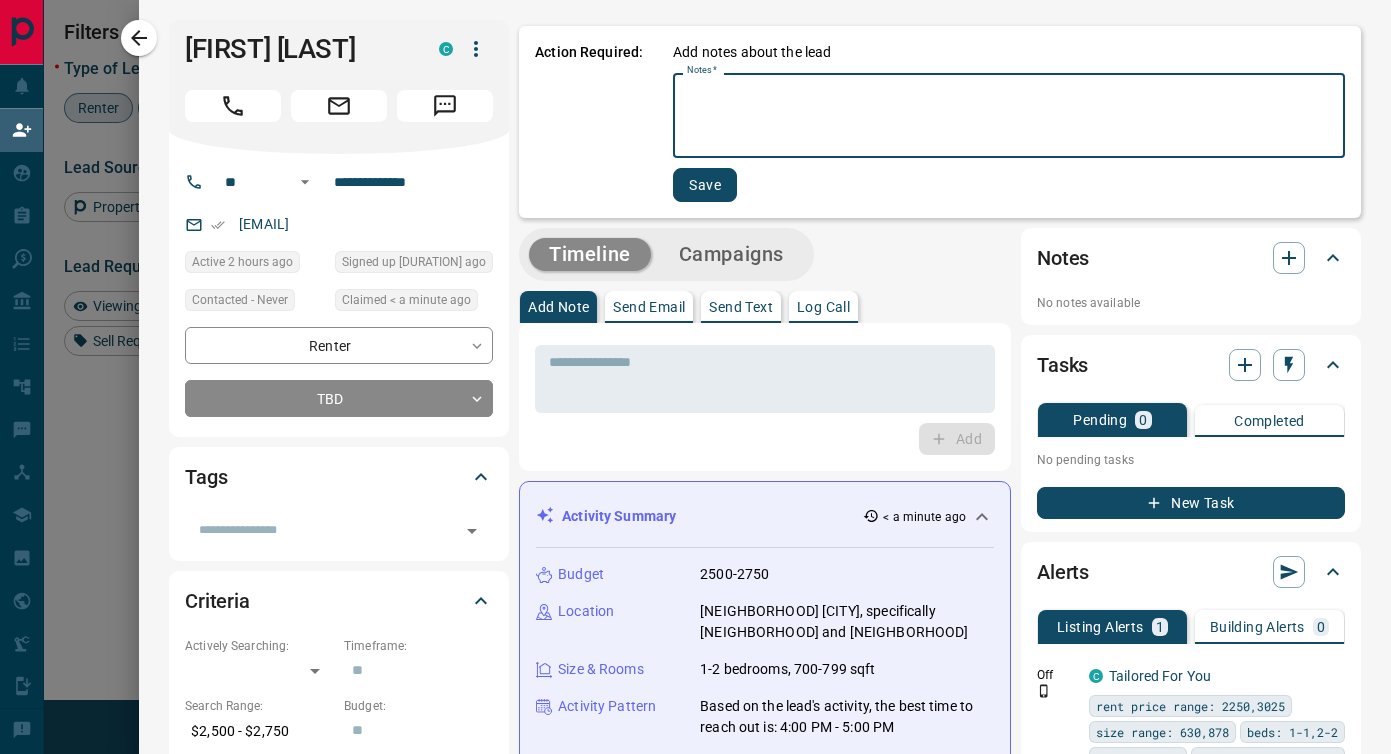 click on "Notes   *" at bounding box center (1009, 116) 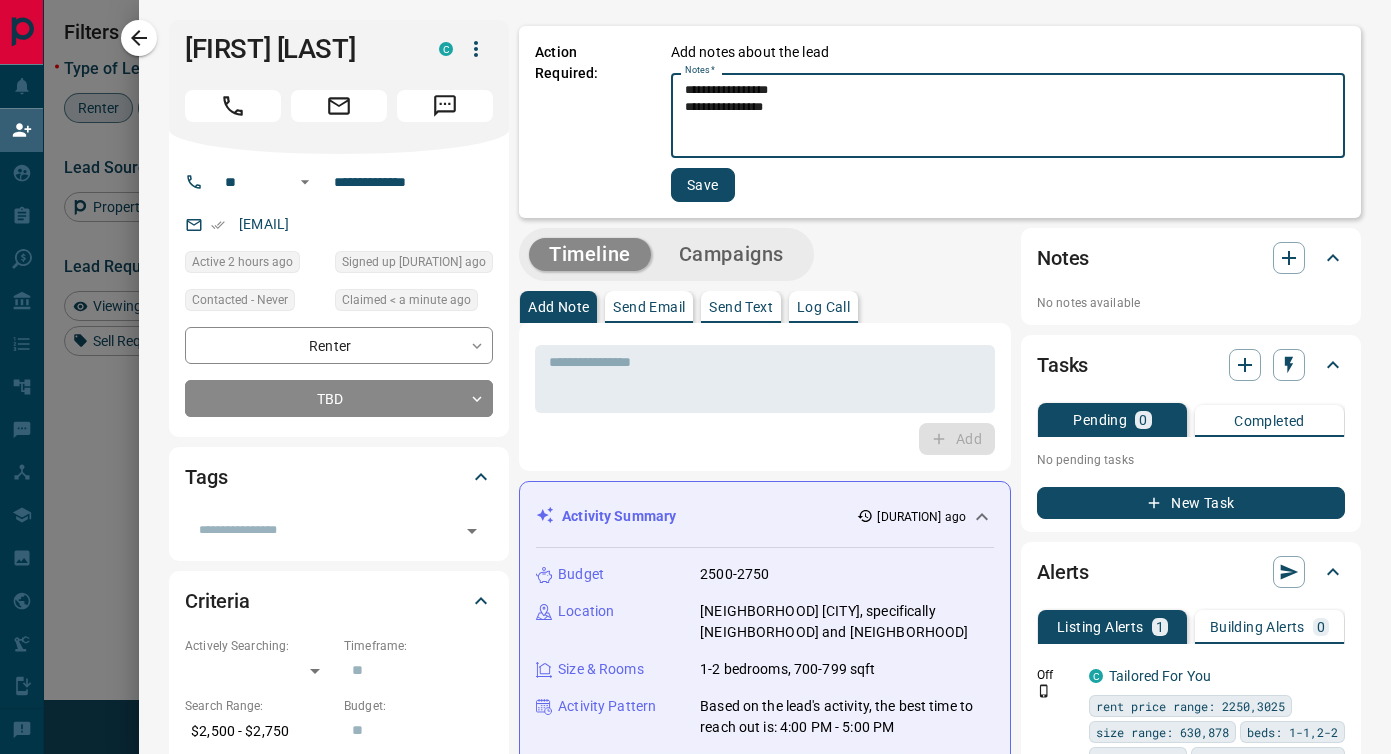 type on "**********" 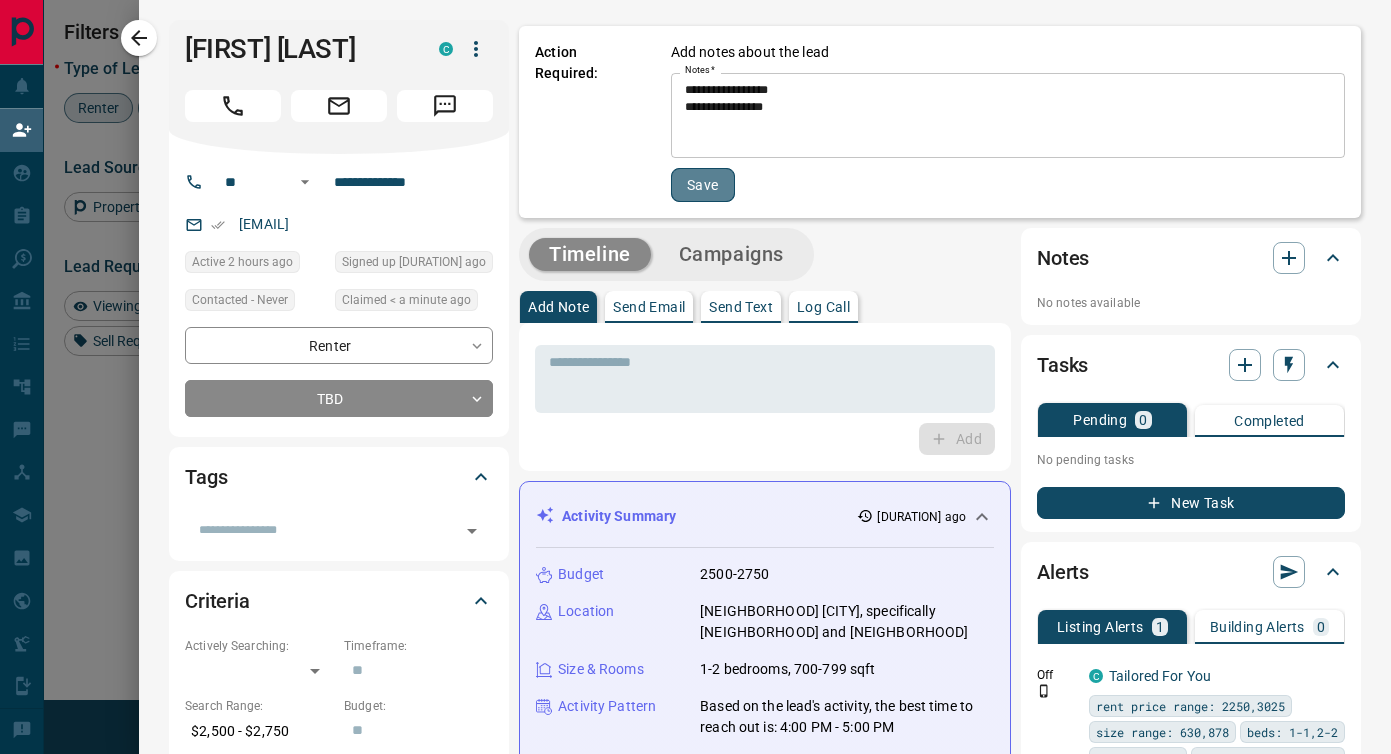 click on "Save" at bounding box center [703, 185] 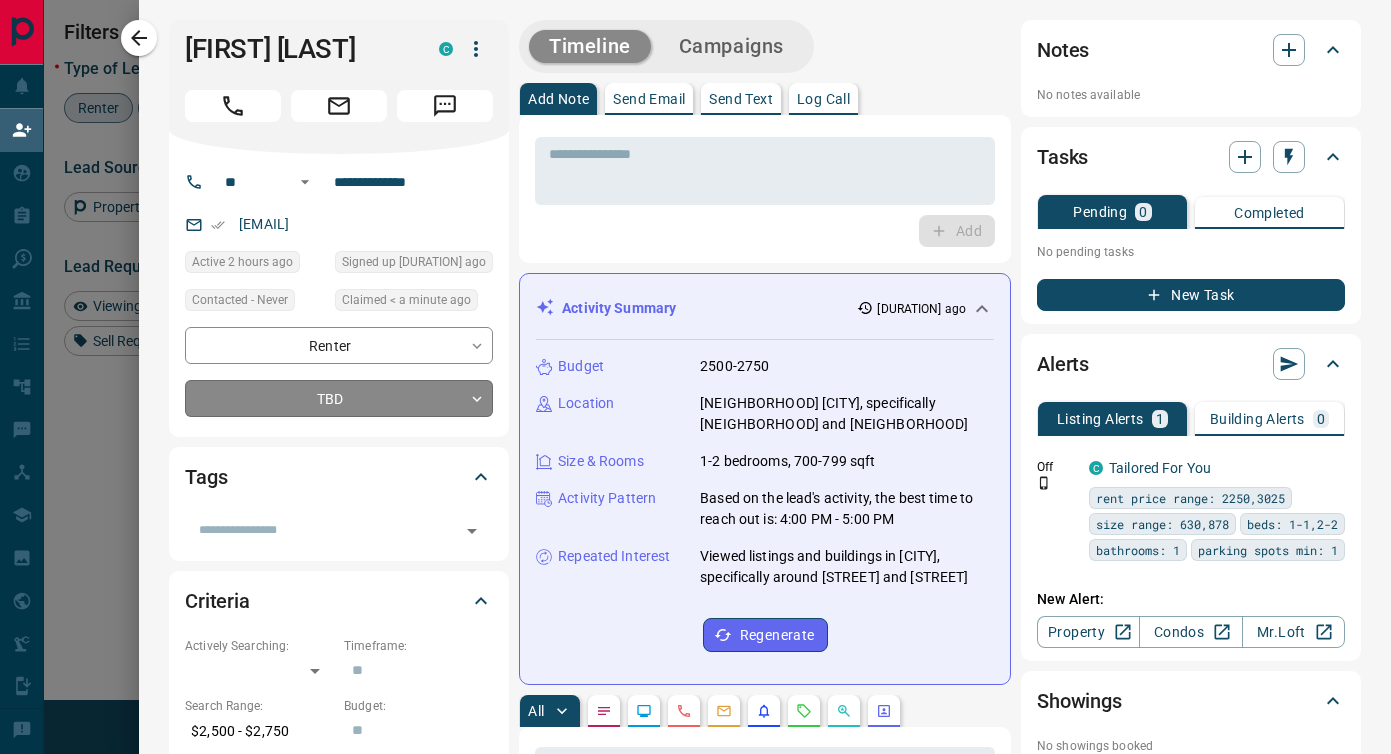 click on "Search Range Location Requests AI Status Recent Opportunities (30d) Renter Andrew Forrest C andyforrest18xx@x +1- 50647003xx $3K - $3K Toronto, Downtown Renter Chima Jesse C jessechymxx@x +1- 64747784xx $2K - $3K Mississauga, Downtown, West End Renter Coco Jaw C cocojawxx@x +1- 64737581xx $2K - $2K Toronto, Downtown Buyer Renter Amir Mostafaei C a.mostafaeixx@x +1- 99915629xx Toronto, Downtown Renter Changhyeok Choi C chemheoxx@x +1- 43726838xx $2K - $3K Toronto, Downtown Renter Monique Van Haeren C moniqxx@x +1- 51953285xx $2K - $3K Toronto, Downtown Renter Liang Cheng C fattychexx@x +1- 51688898xx $2K - $3K Toronto, Downtown High Interest Renter Genevieve Richard C richard.gxx@x +1- 45053067xx $2K - $3K Renter C" at bounding box center [695, 292] 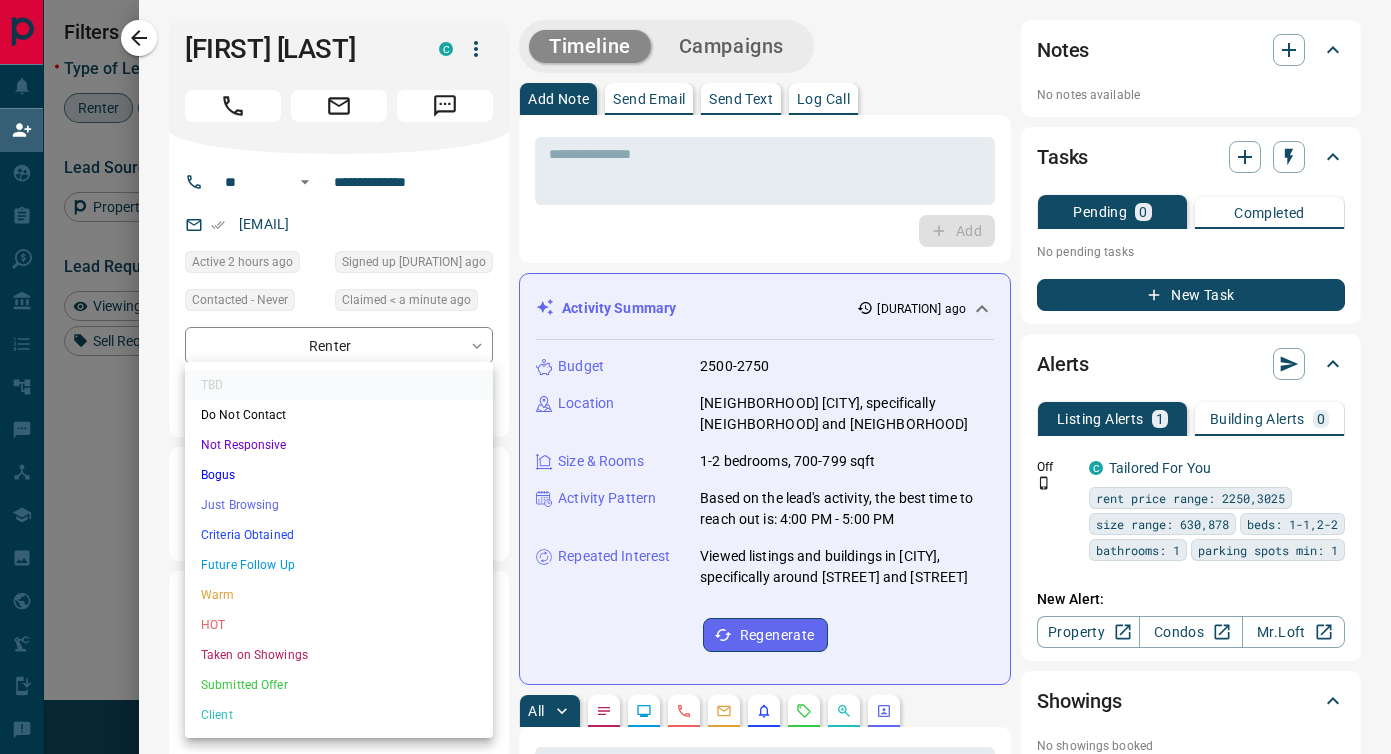 click on "Just Browsing" at bounding box center (339, 505) 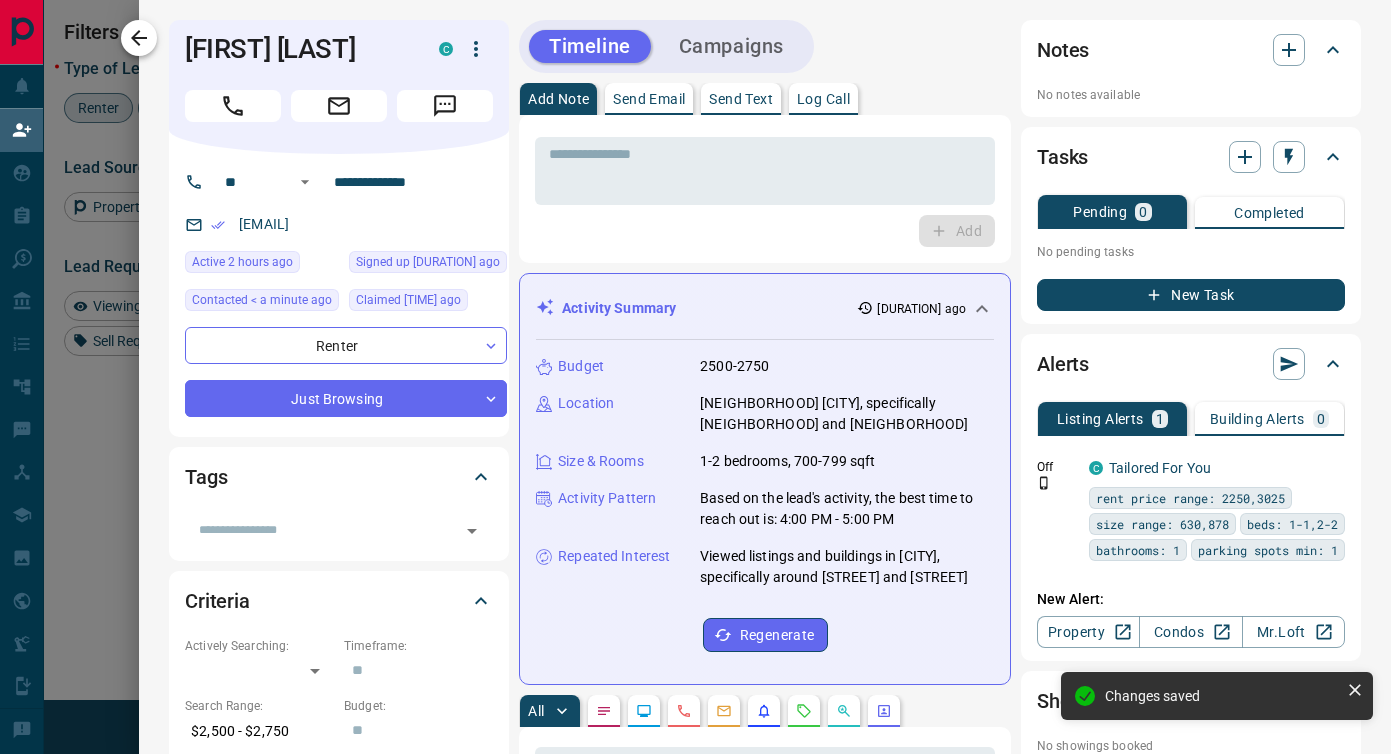 click at bounding box center (139, 38) 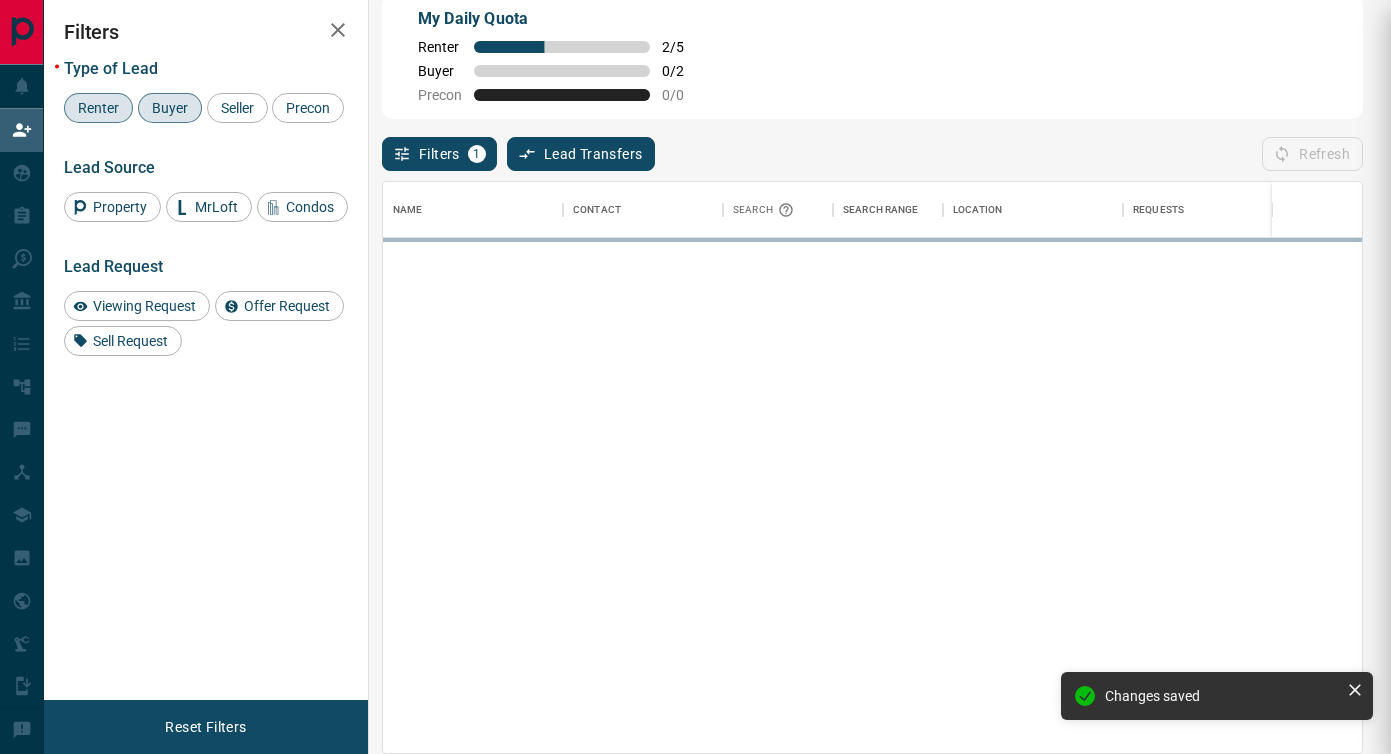 scroll, scrollTop: 1, scrollLeft: 1, axis: both 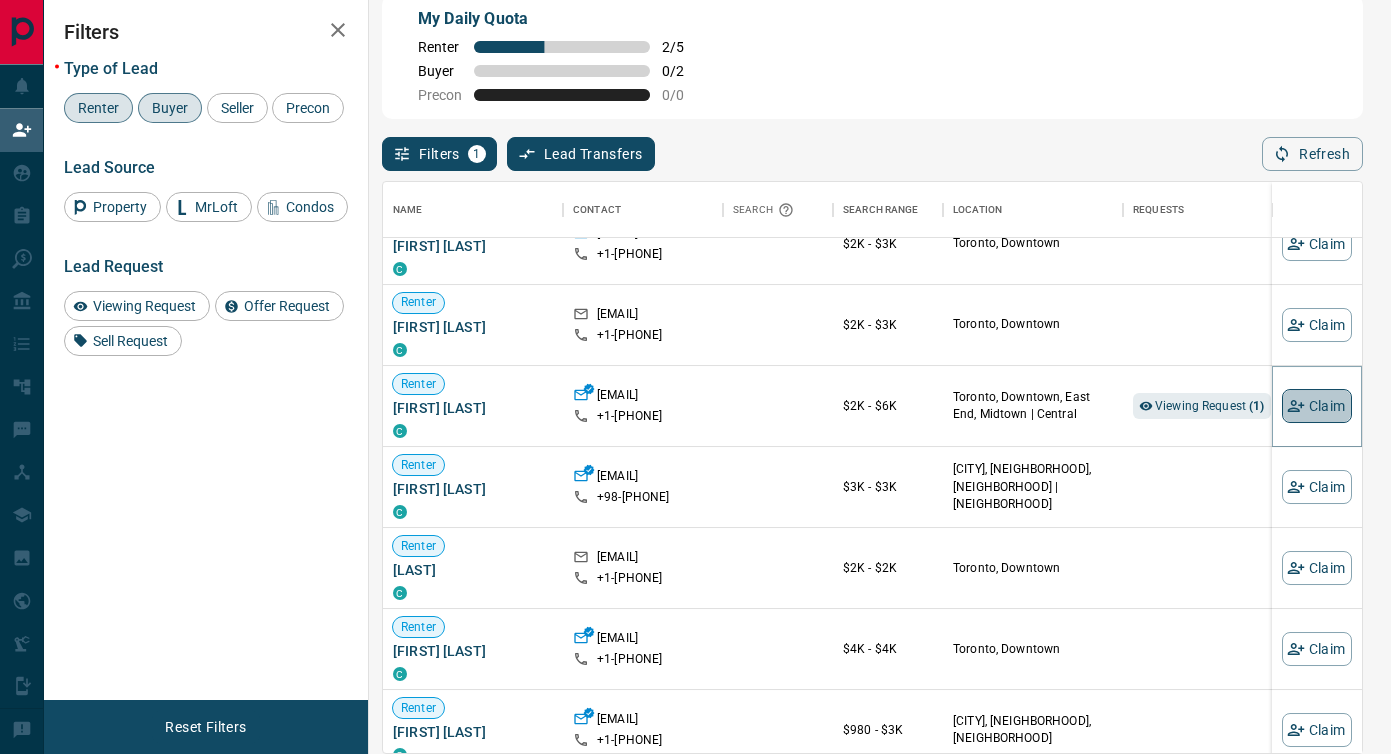 click on "Claim" at bounding box center (1317, 406) 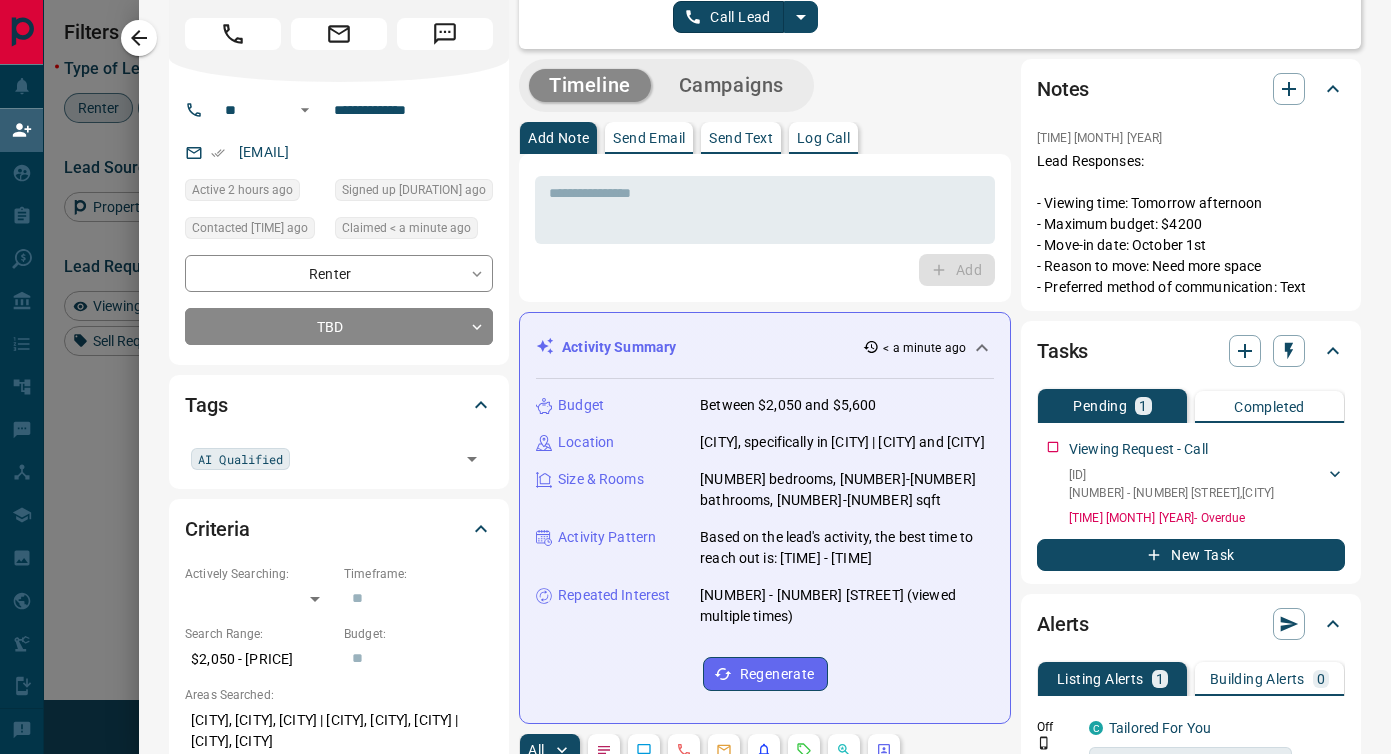 scroll, scrollTop: 71, scrollLeft: 0, axis: vertical 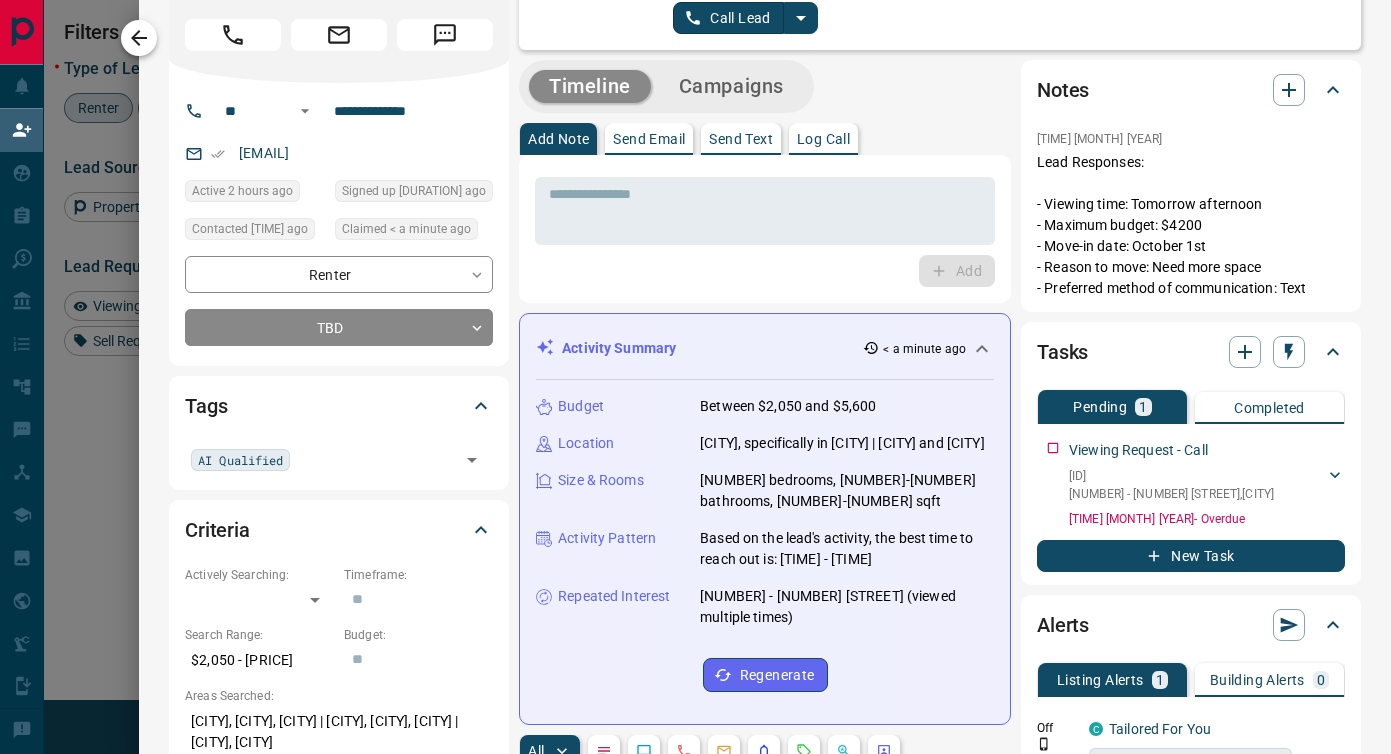 click at bounding box center [139, 38] 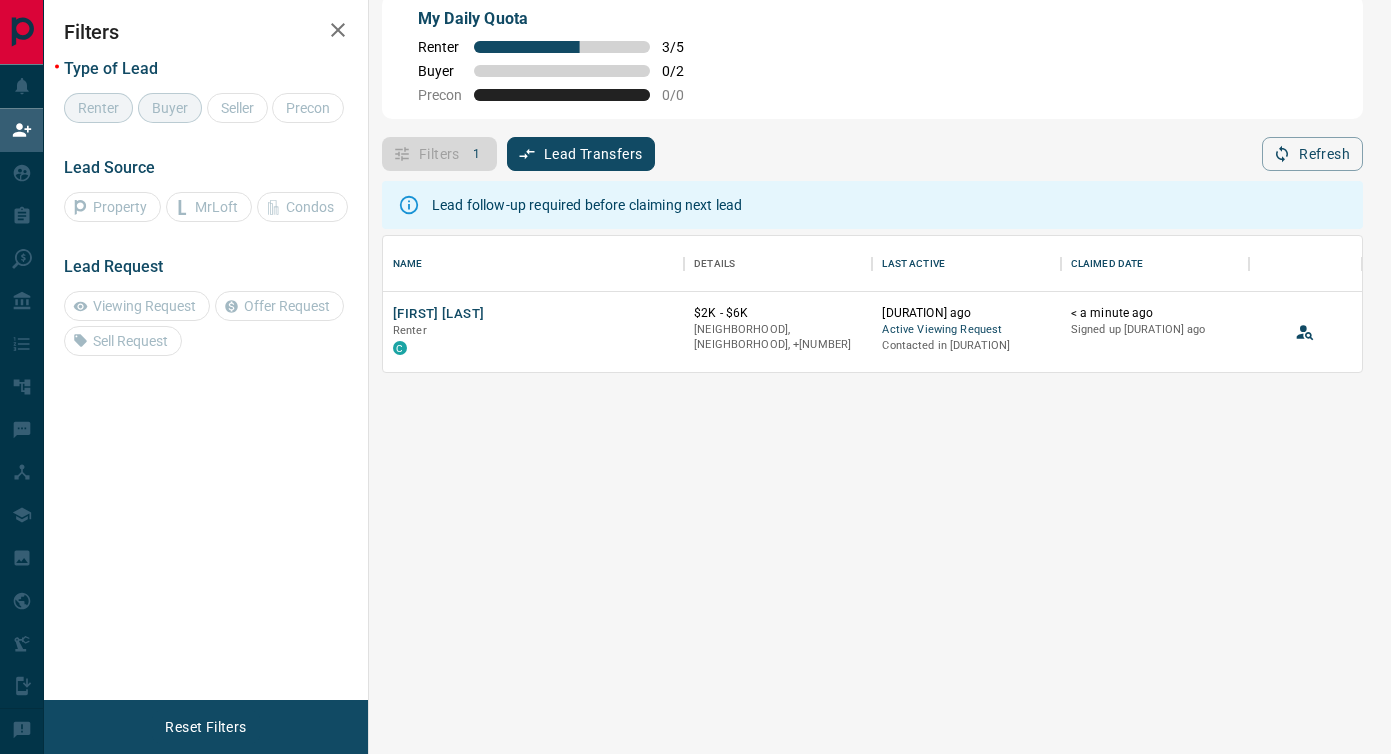 scroll, scrollTop: 136, scrollLeft: 979, axis: both 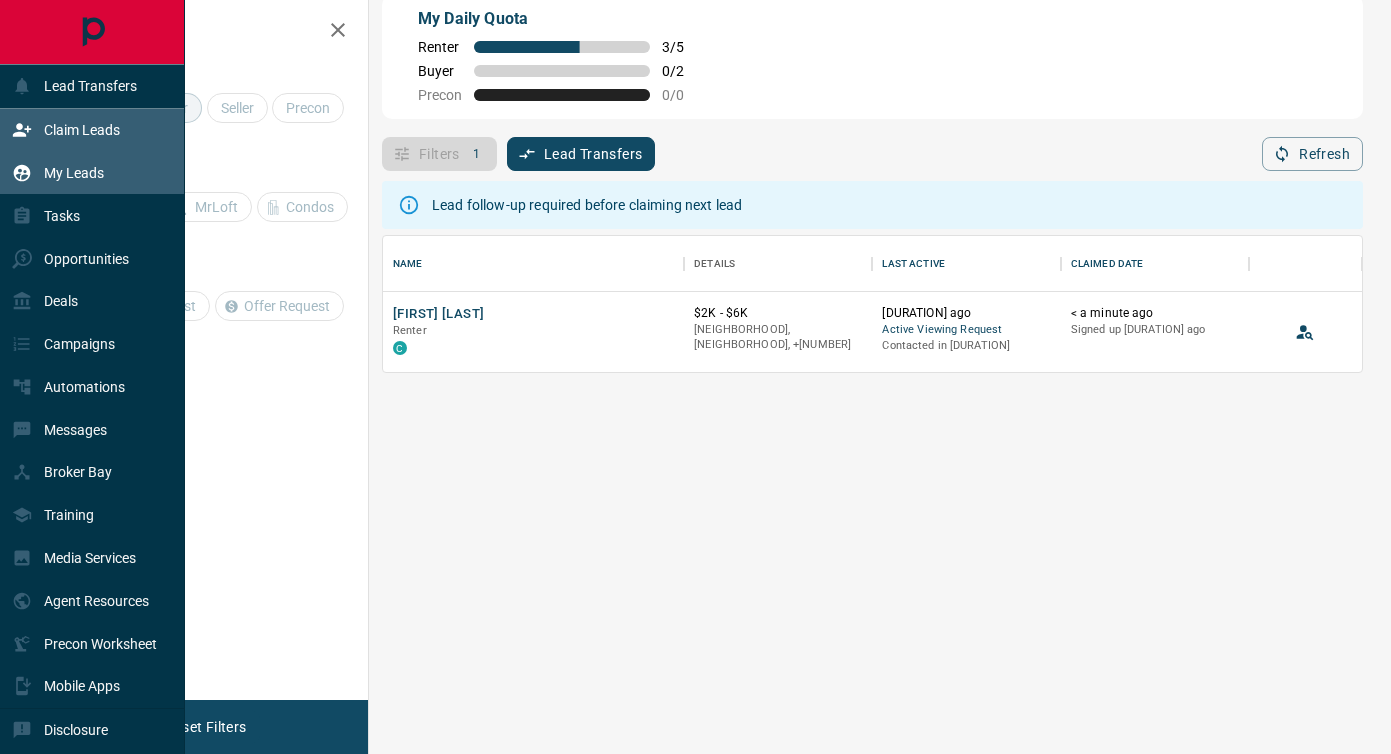 click on "My Leads" at bounding box center (92, 173) 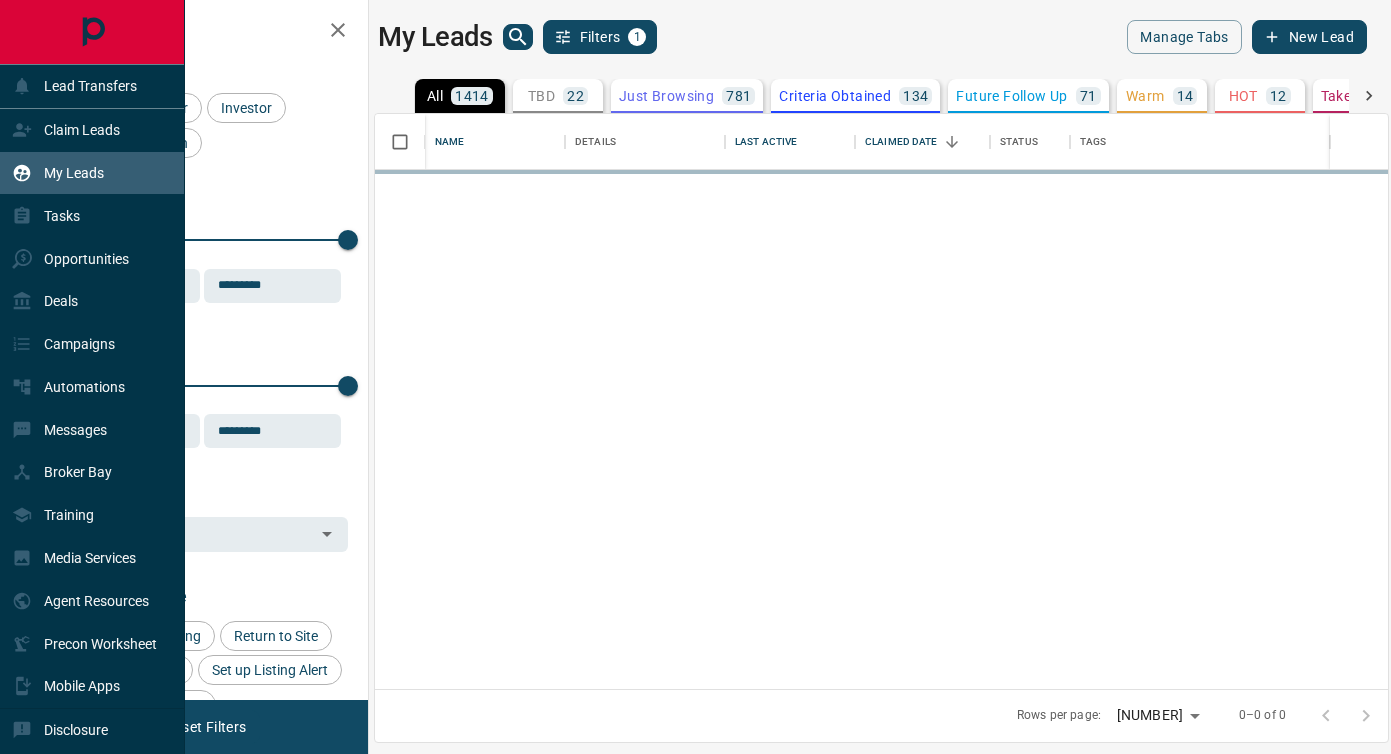 scroll, scrollTop: 1, scrollLeft: 1, axis: both 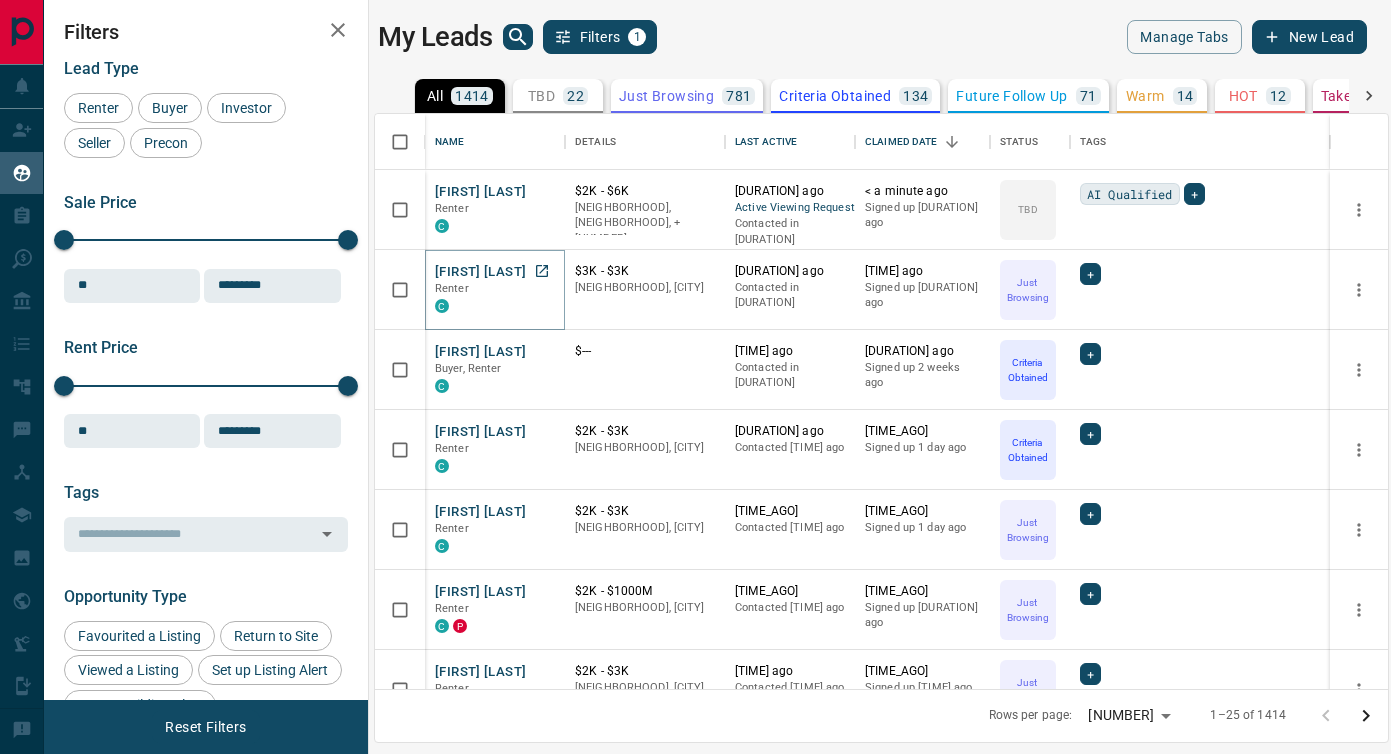click on "[FIRST] [LAST]" at bounding box center [480, 272] 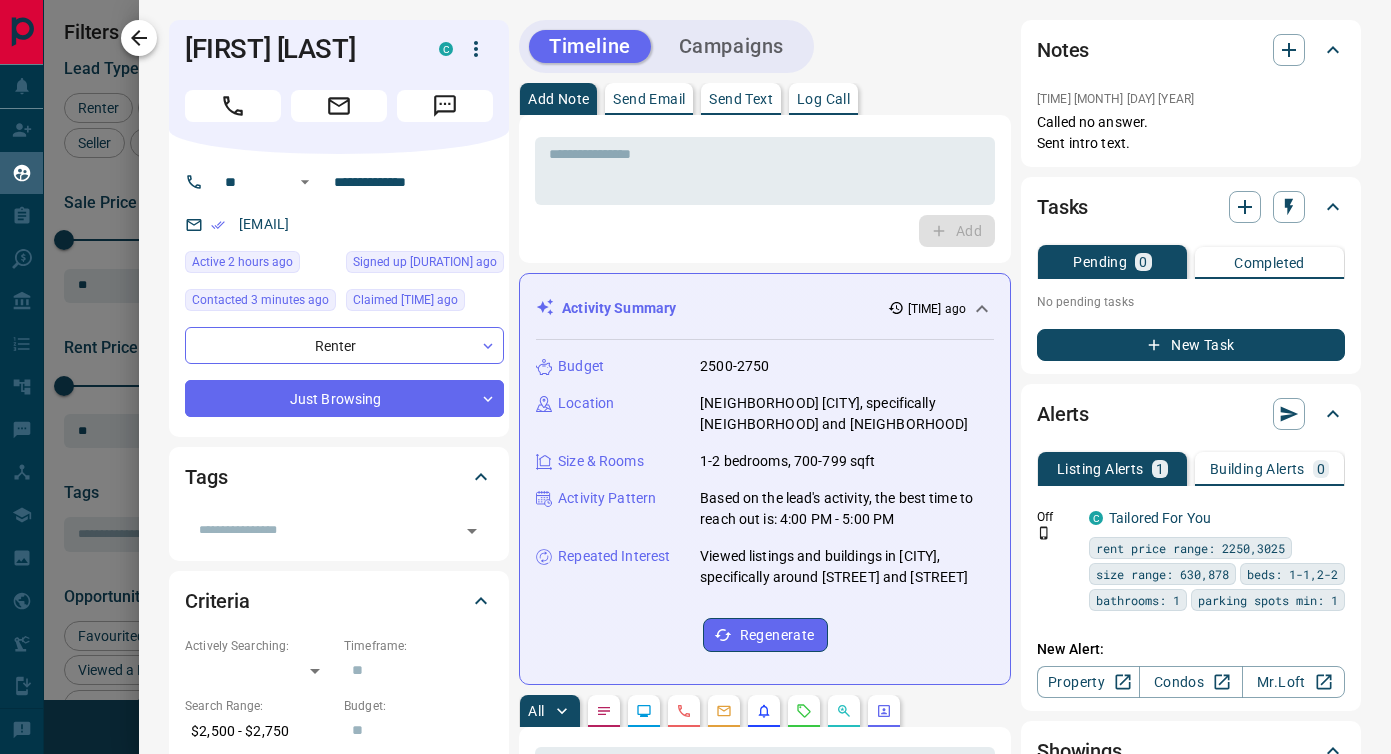 click at bounding box center (139, 38) 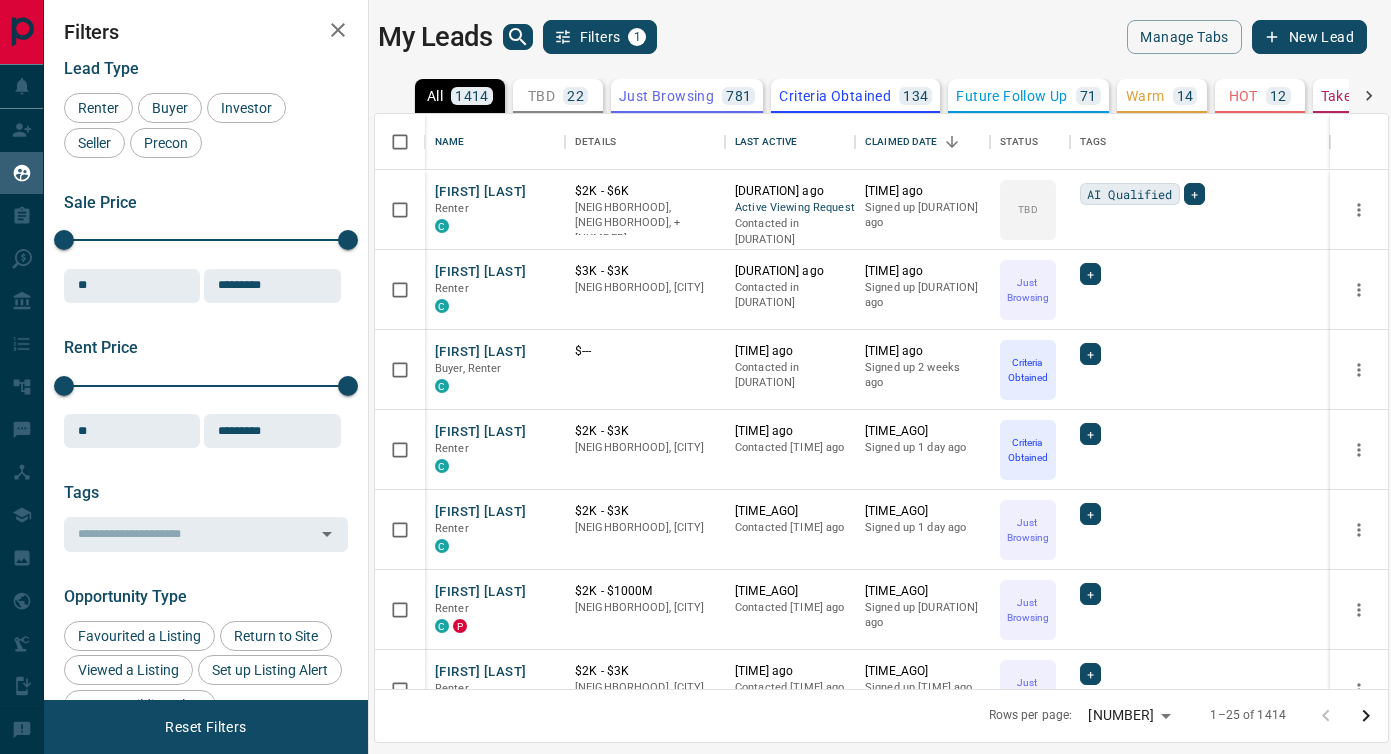 click at bounding box center [517, 36] 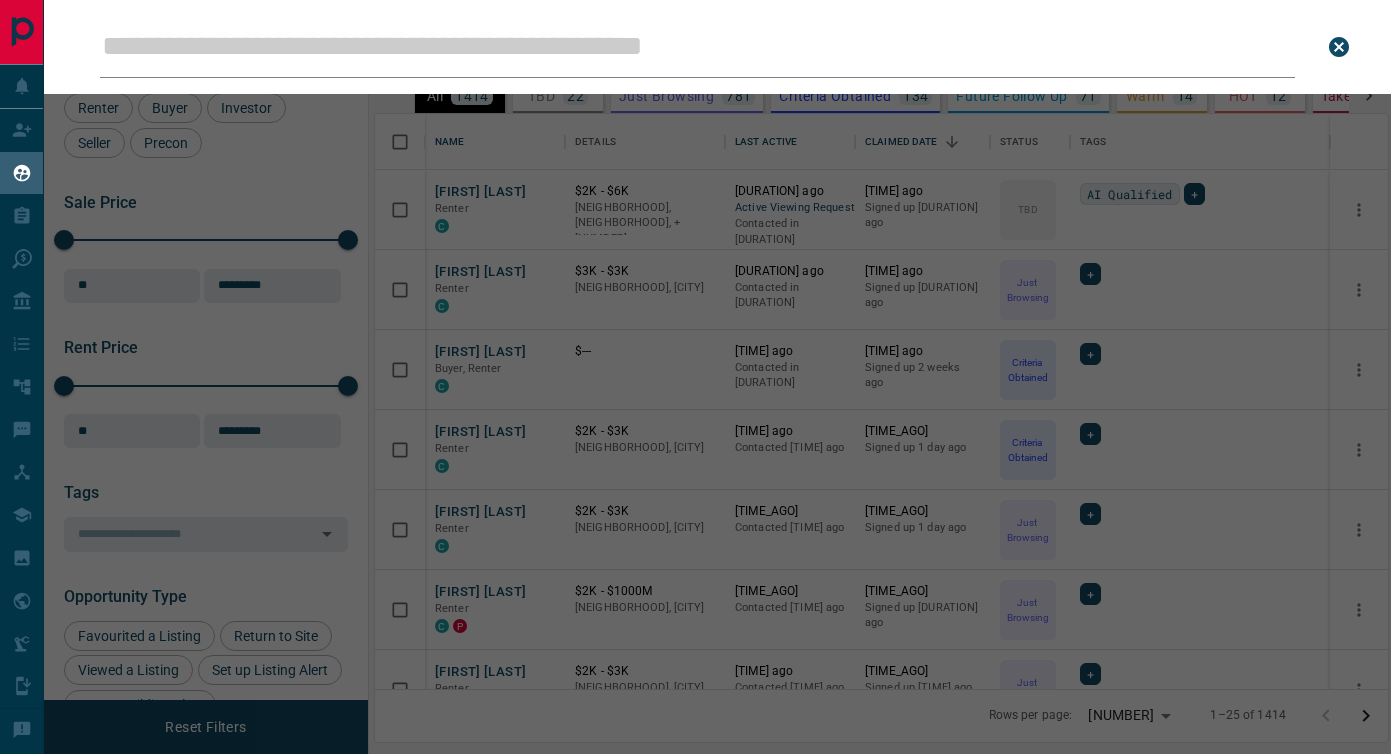 click on "Leads Search Bar" at bounding box center [697, 47] 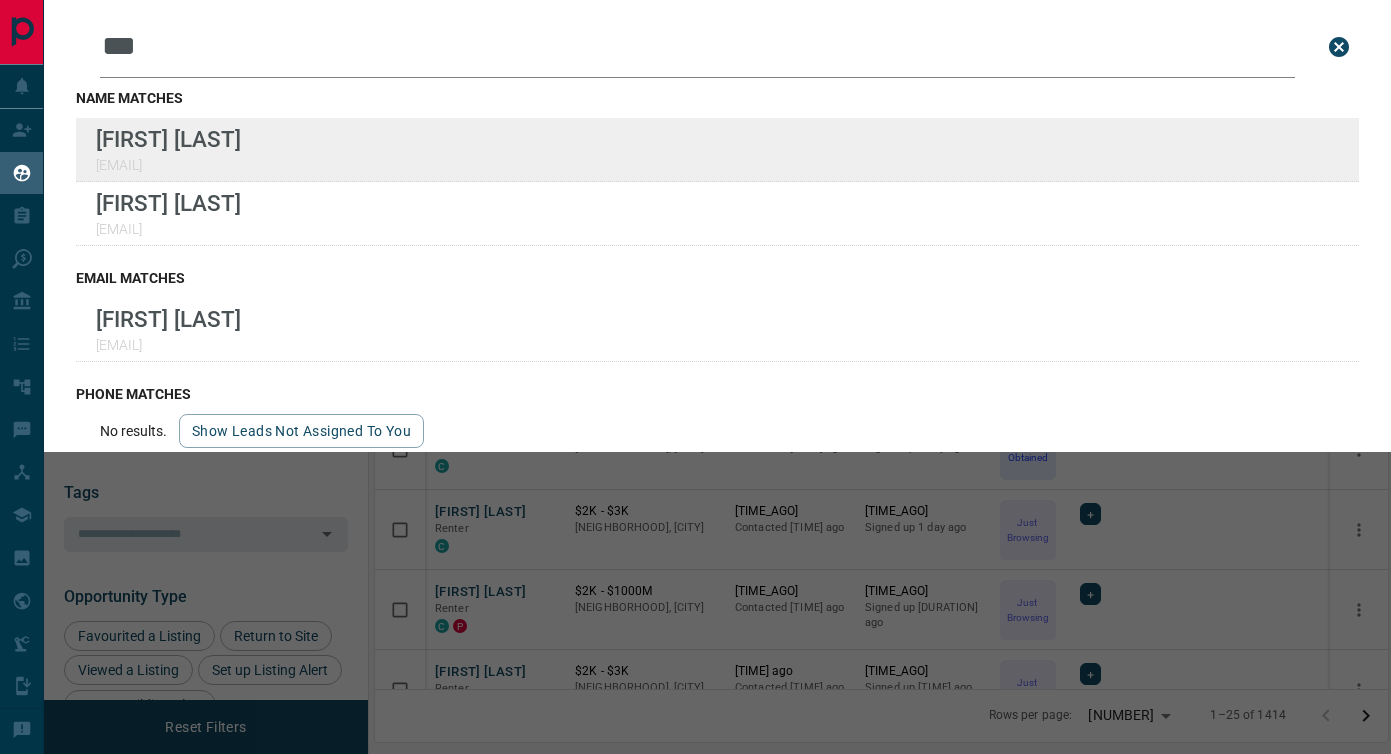 type on "***" 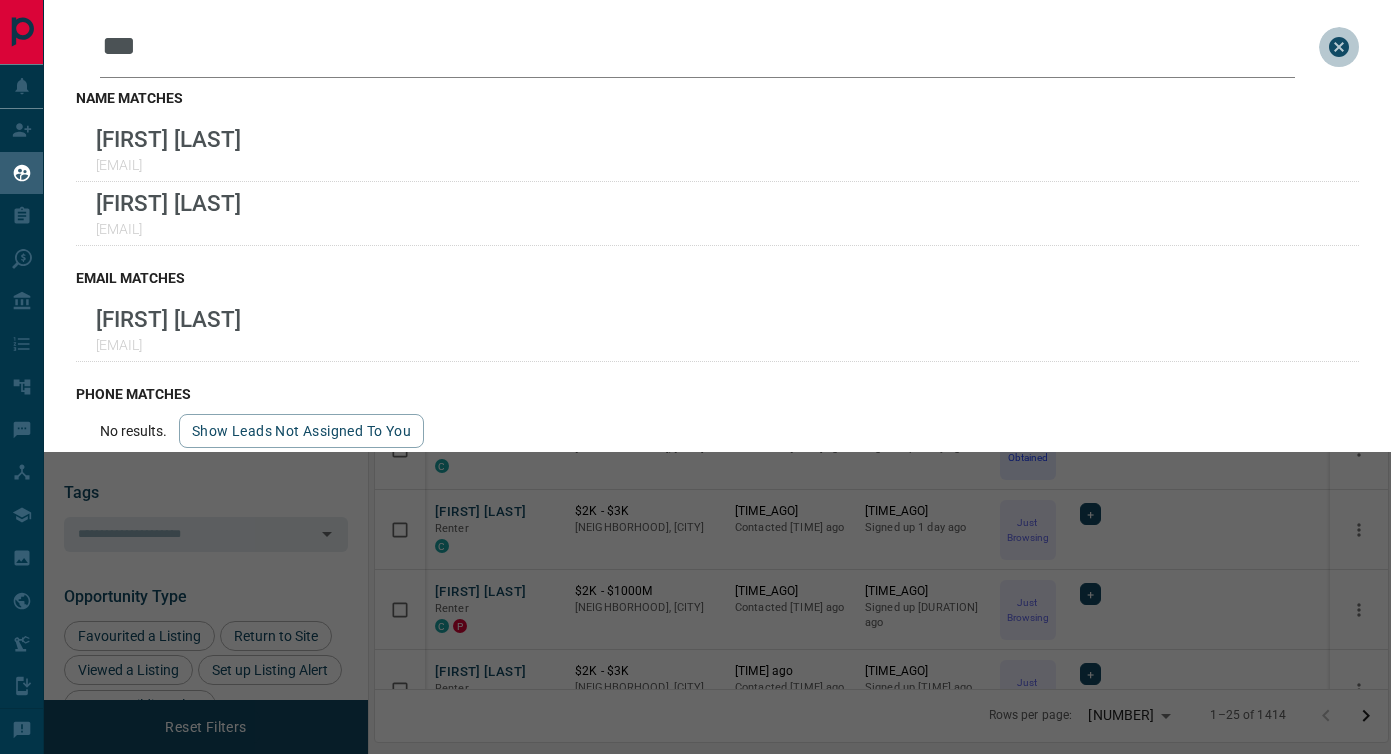 click at bounding box center [1339, 47] 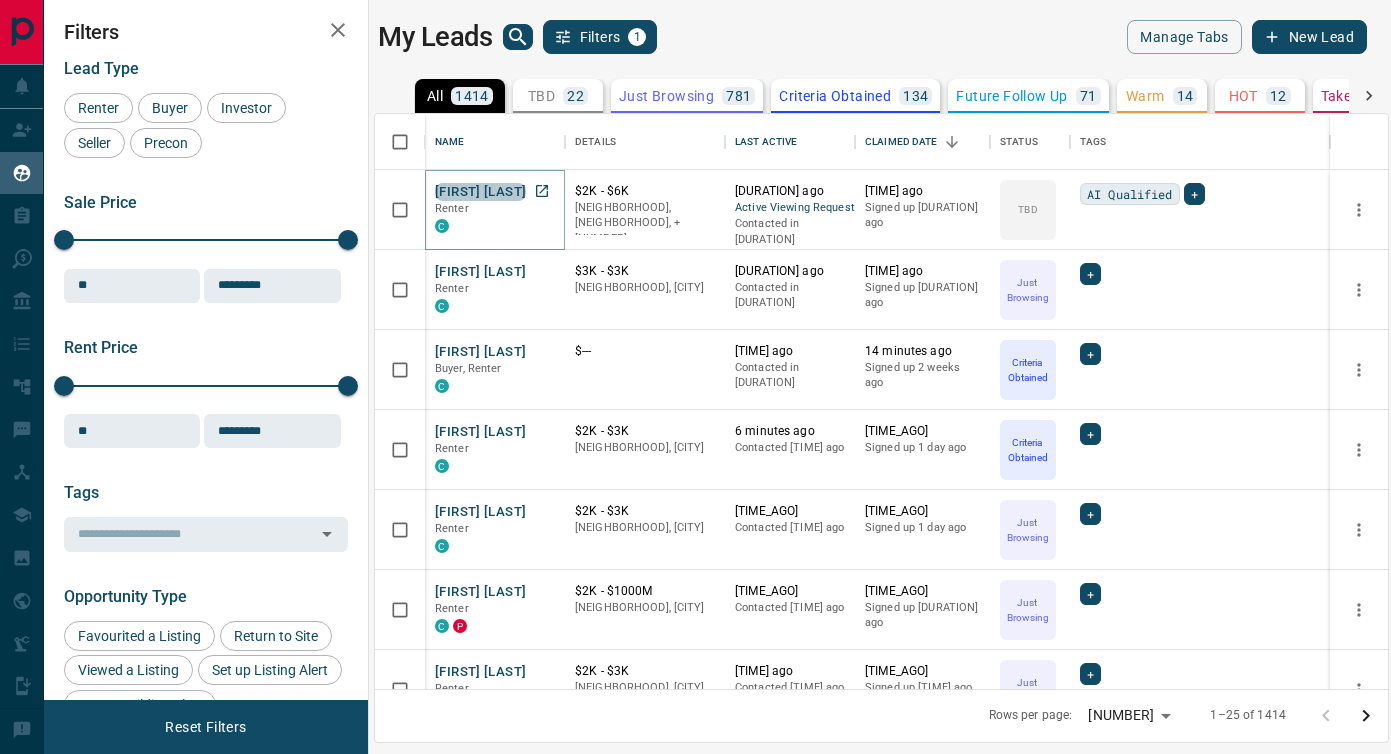 click on "[FIRST] [LAST]" at bounding box center (480, 192) 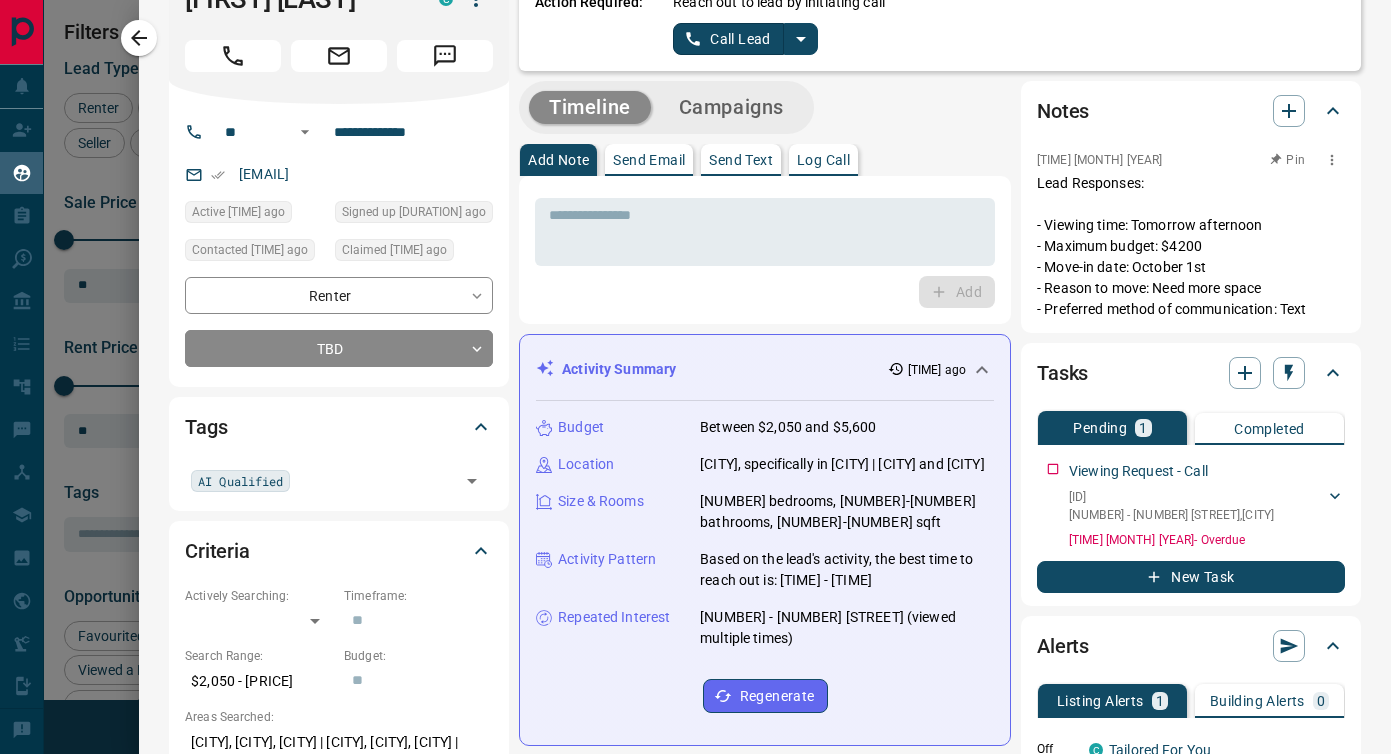 scroll, scrollTop: 0, scrollLeft: 0, axis: both 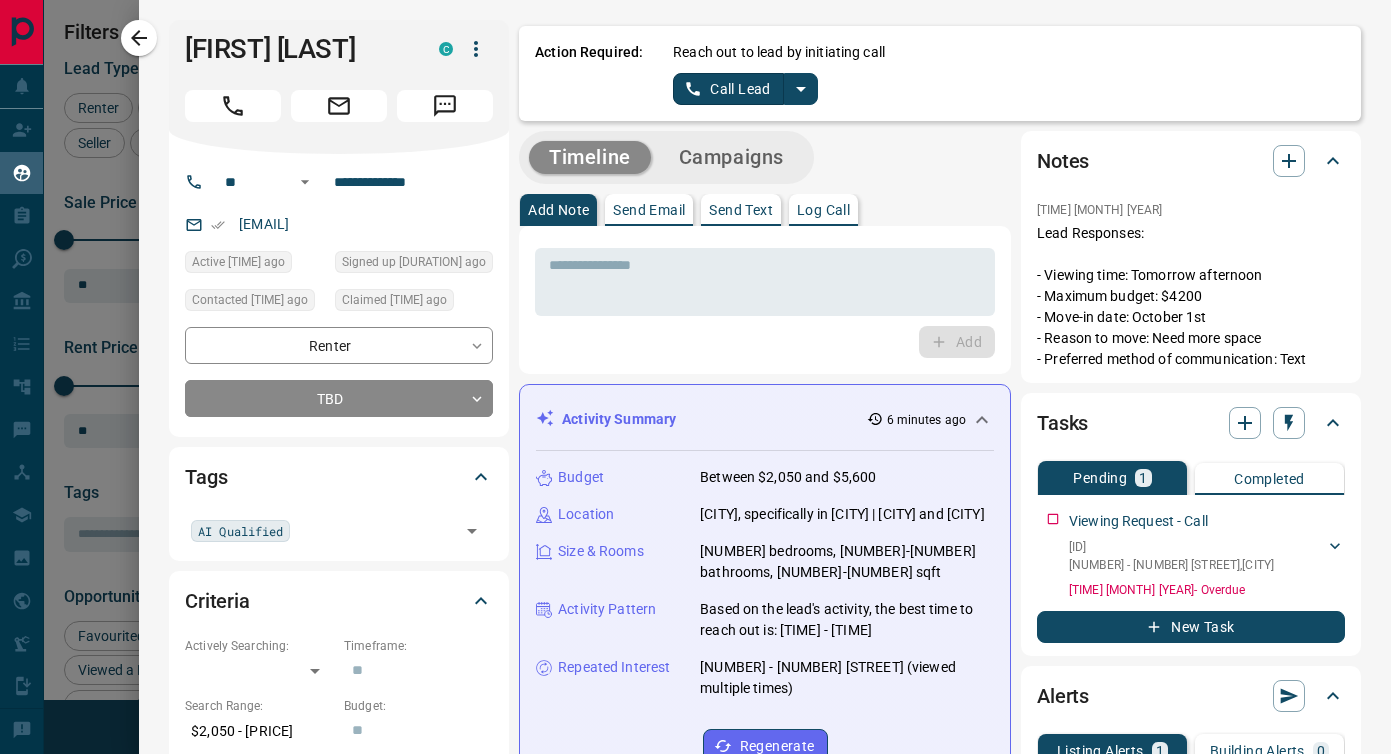 click at bounding box center (801, 89) 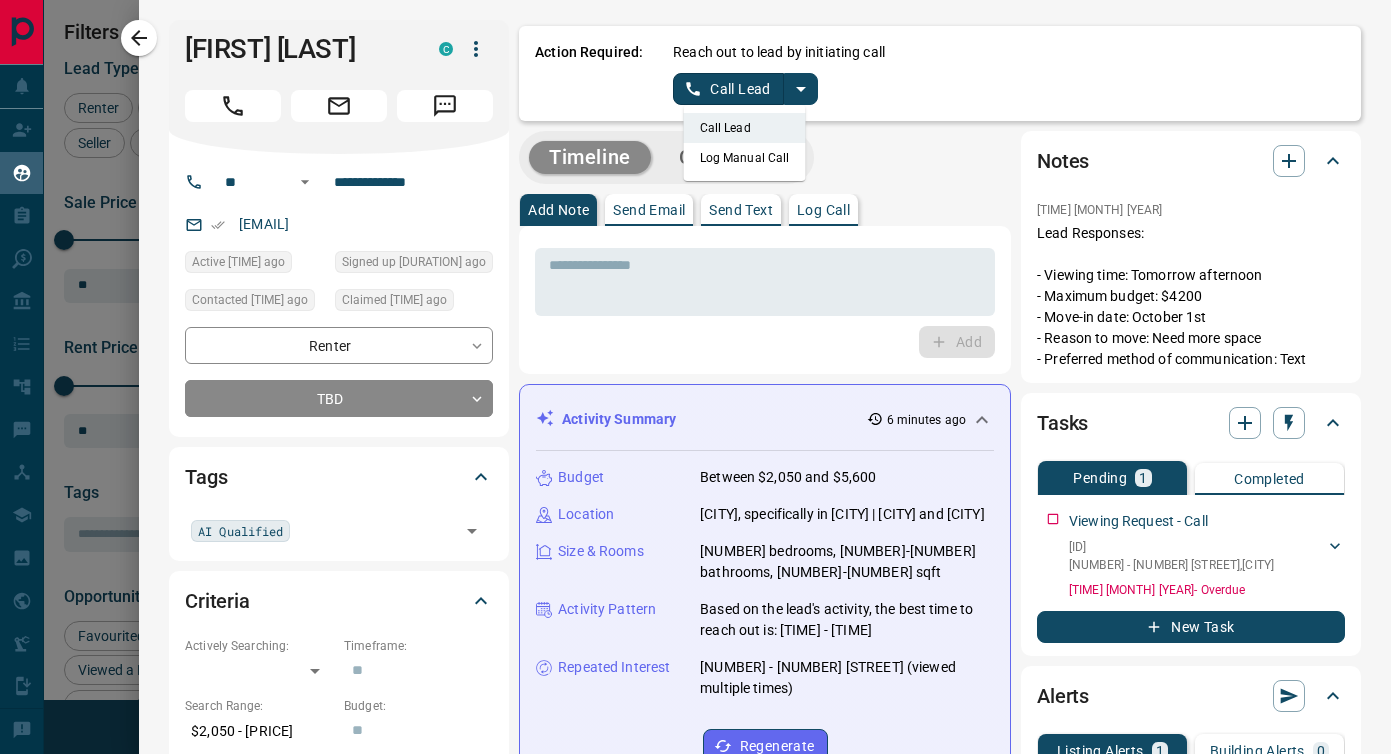 click on "Log Manual Call" at bounding box center [745, 158] 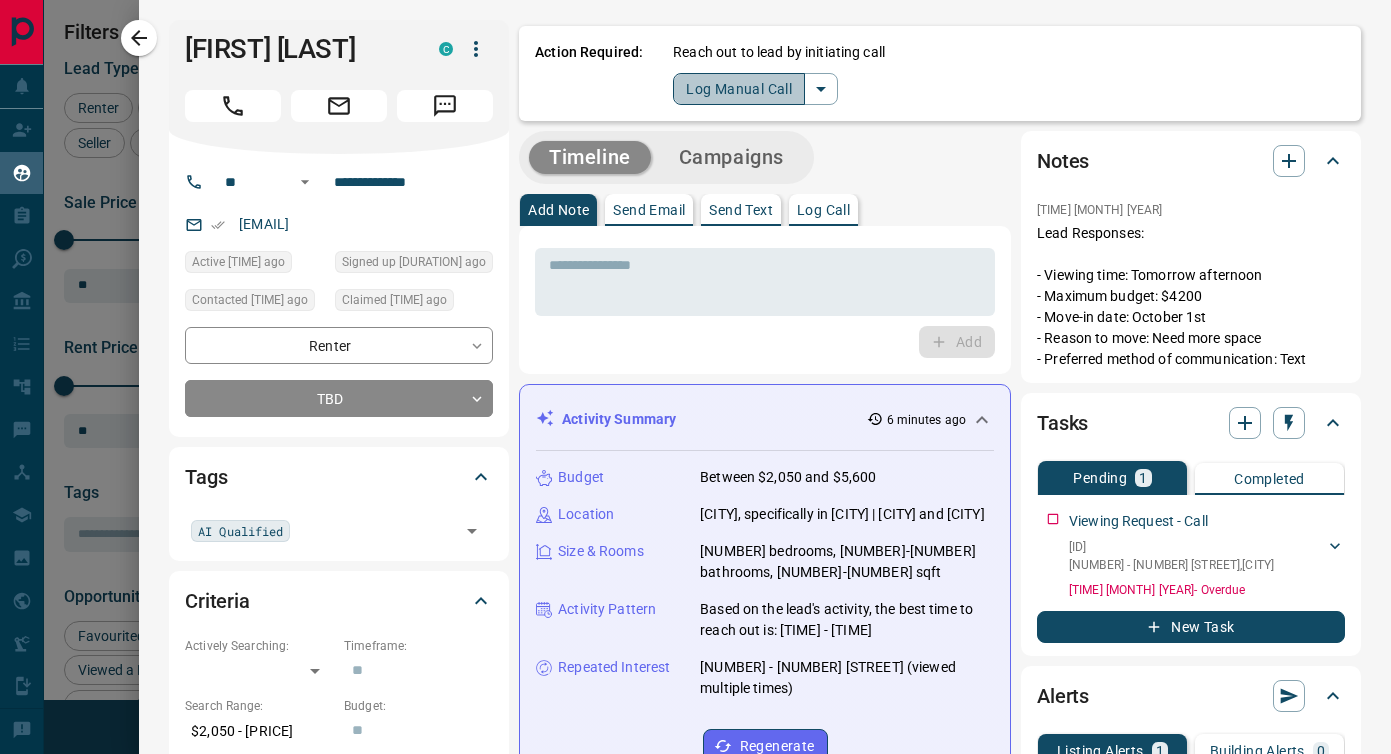 click on "Log Manual Call" at bounding box center [739, 89] 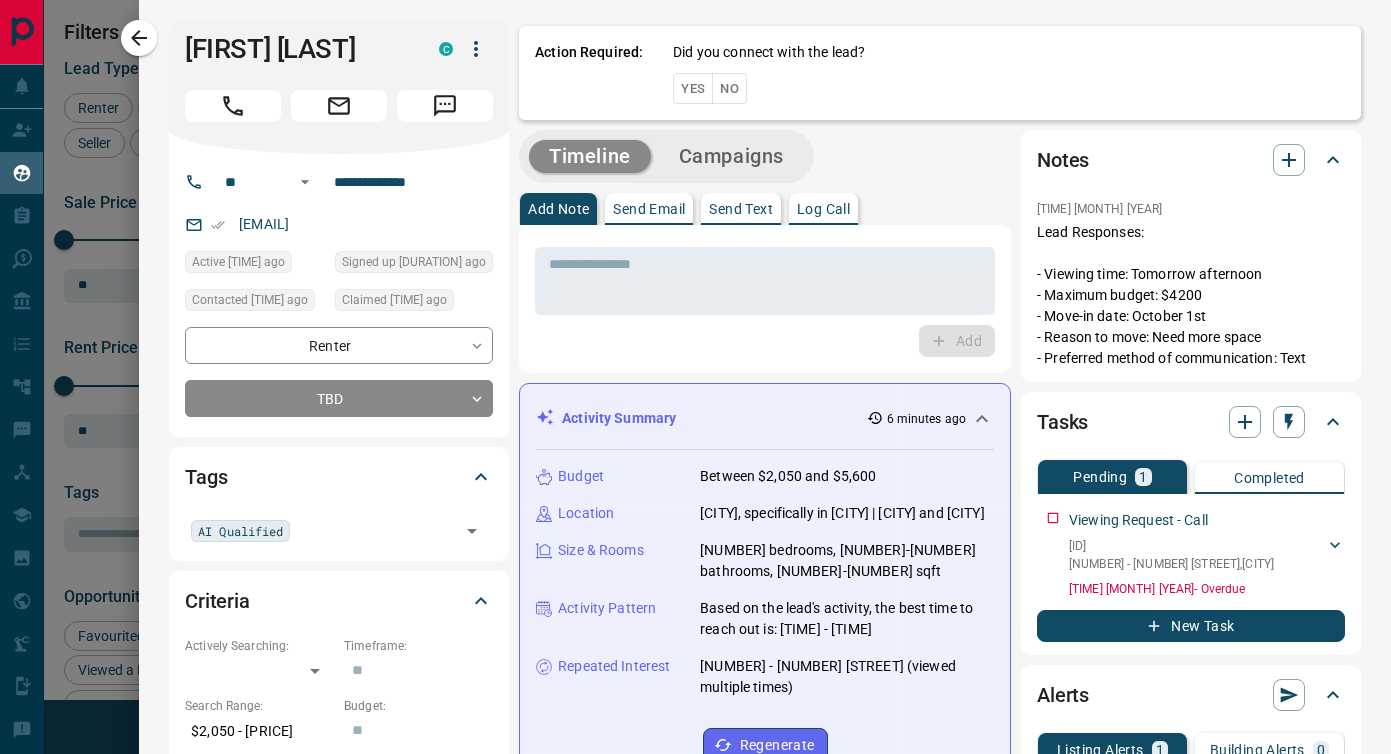 click on "Yes" at bounding box center [693, 88] 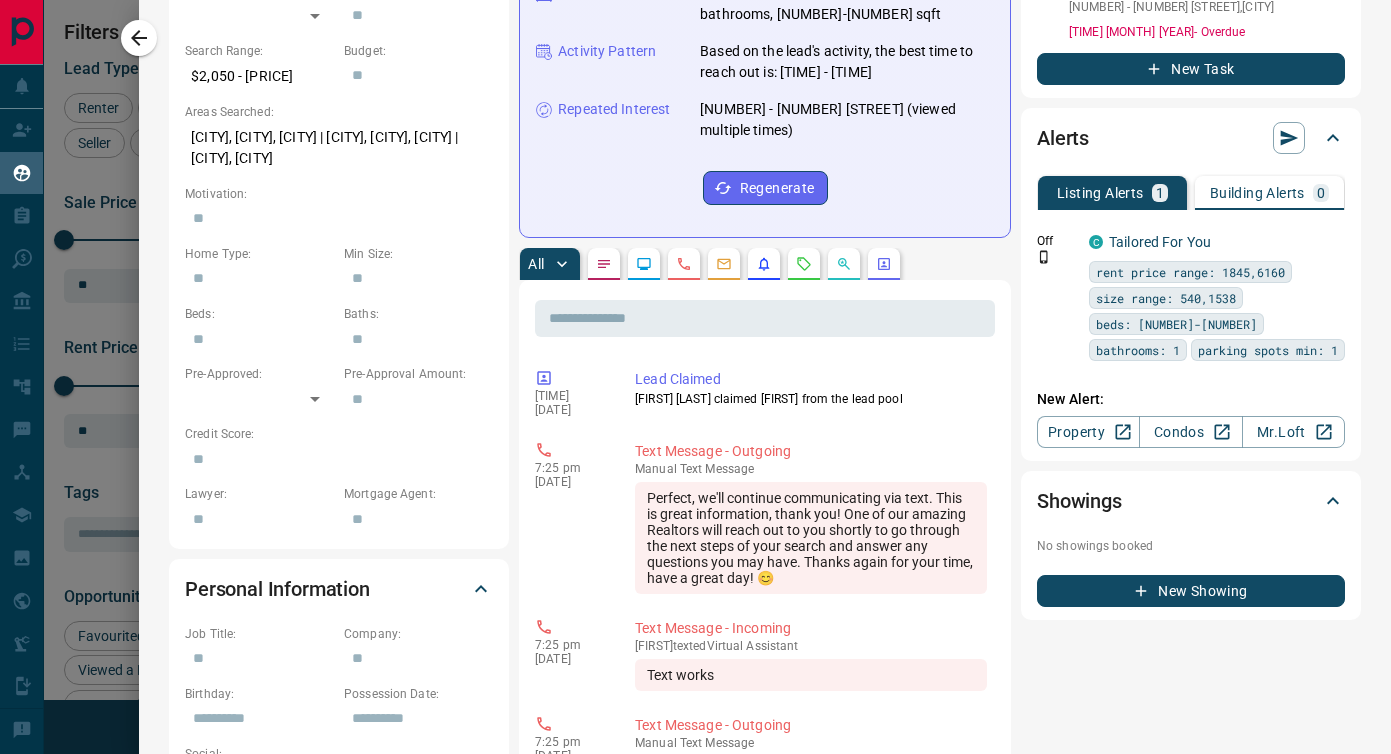 scroll, scrollTop: 662, scrollLeft: 0, axis: vertical 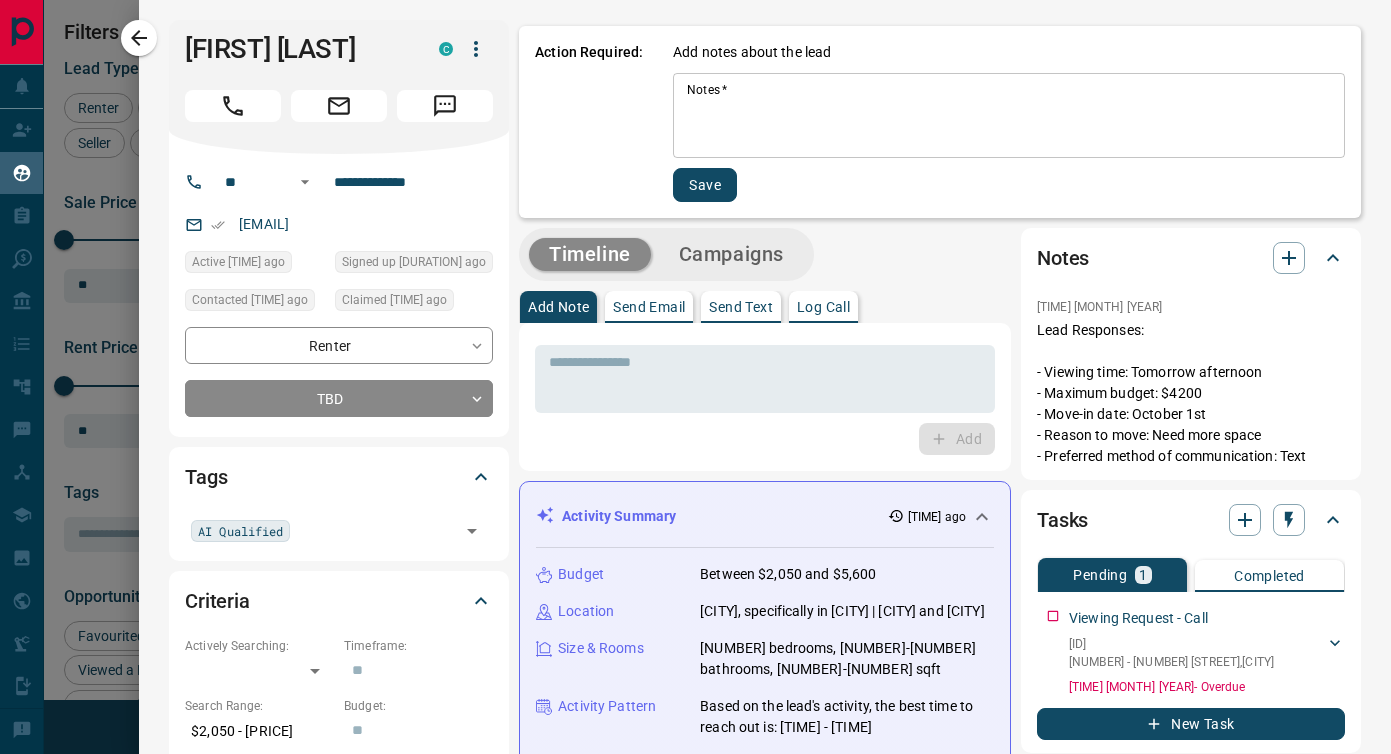 click on "Notes   *" at bounding box center (1009, 116) 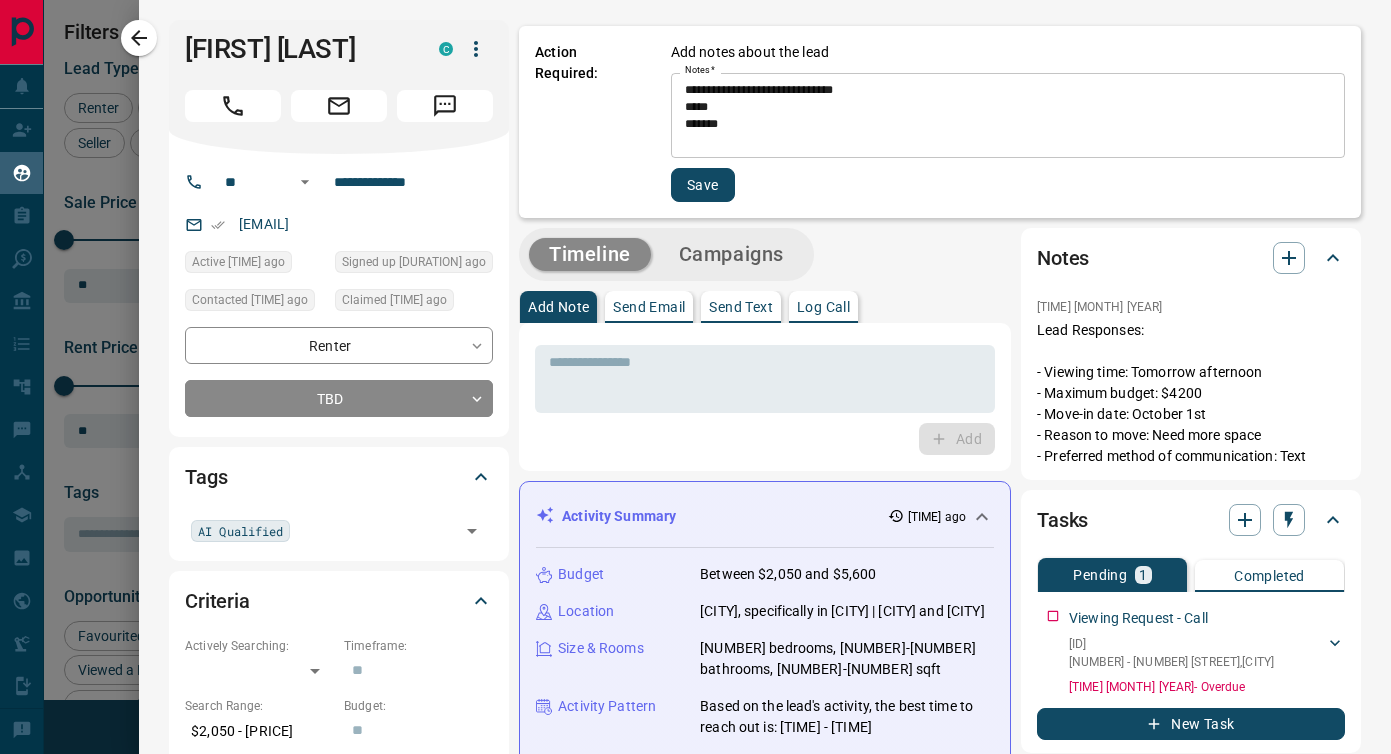click on "**********" at bounding box center (1008, 115) 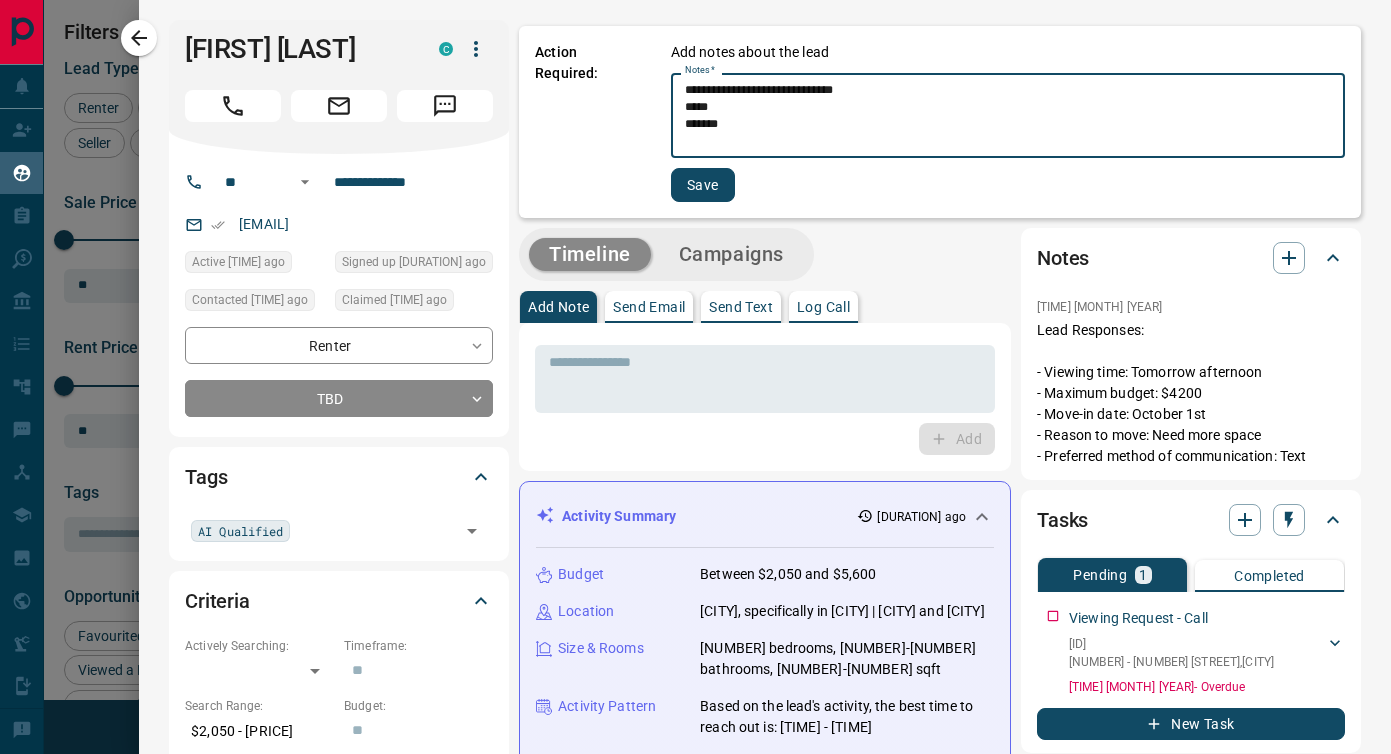 click on "**********" at bounding box center (1008, 116) 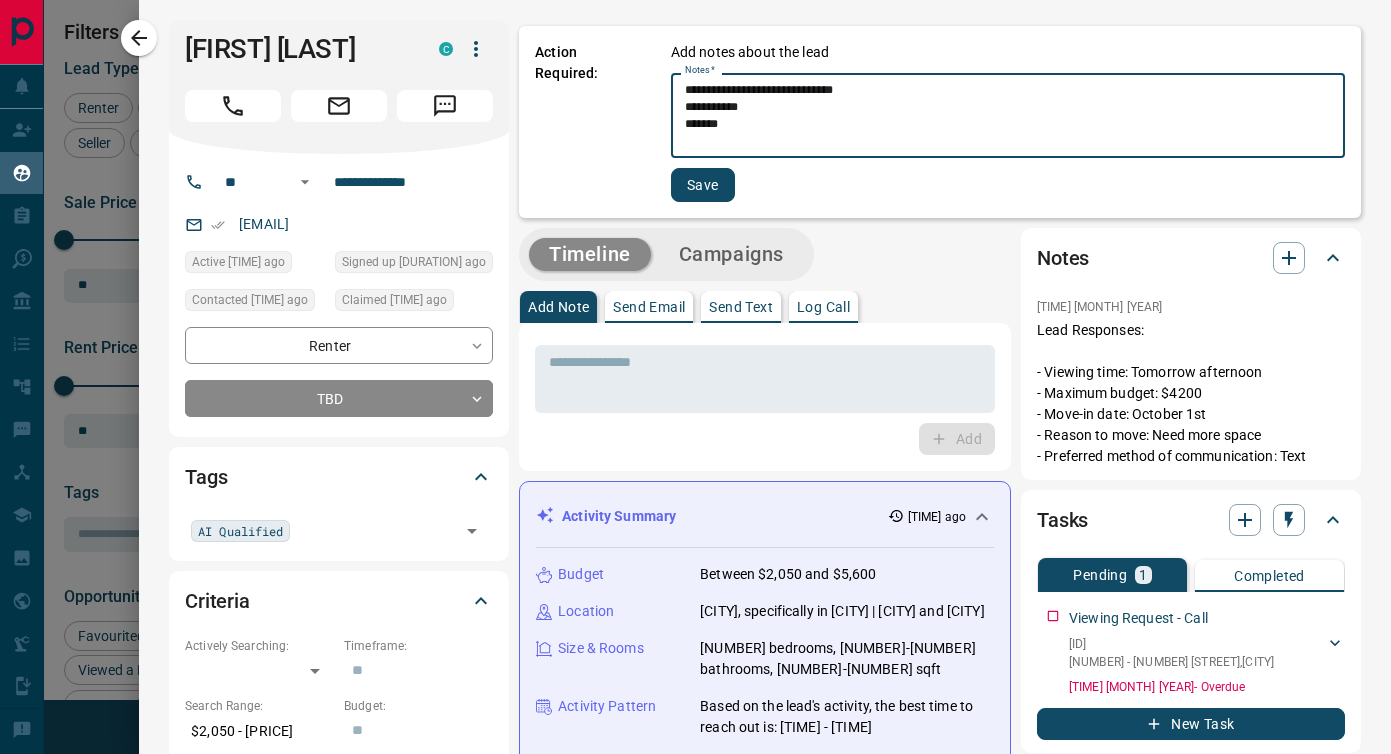 click on "**********" at bounding box center (1008, 116) 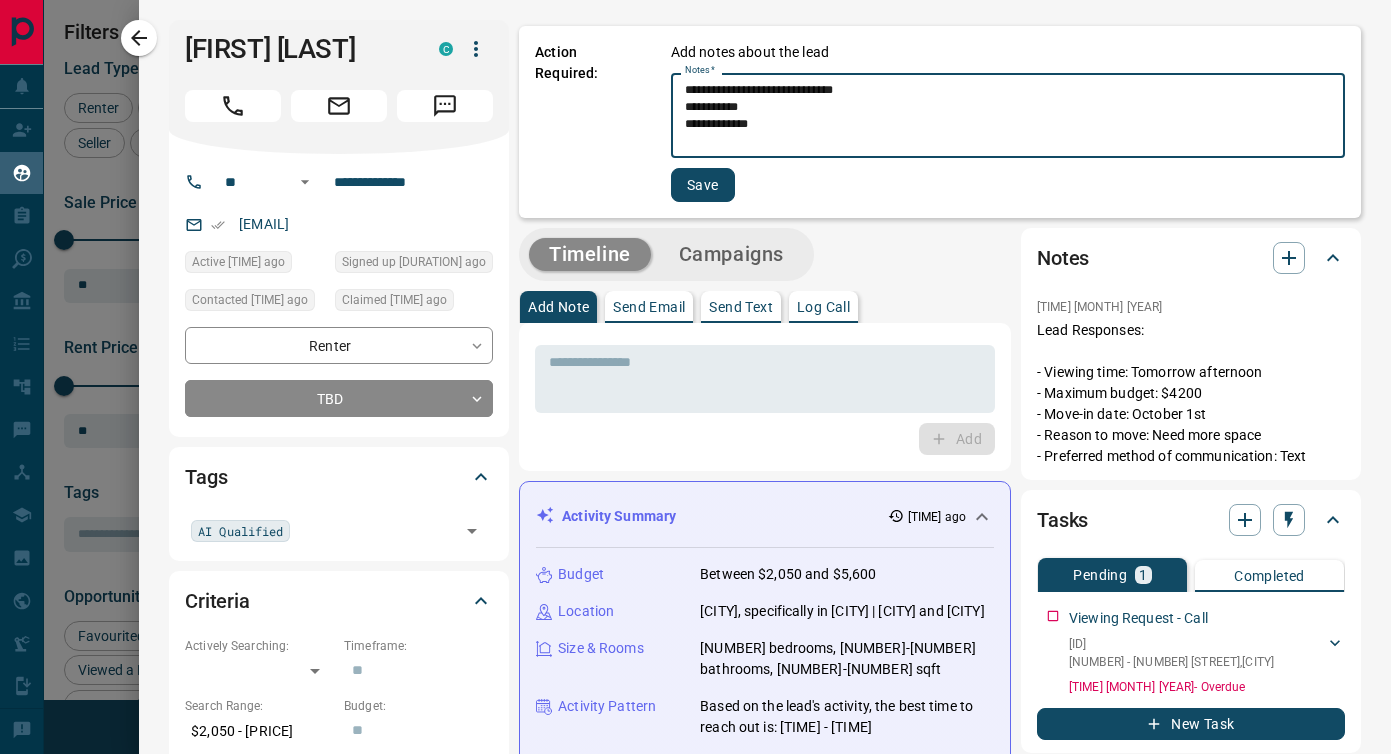 click on "**********" at bounding box center (1008, 116) 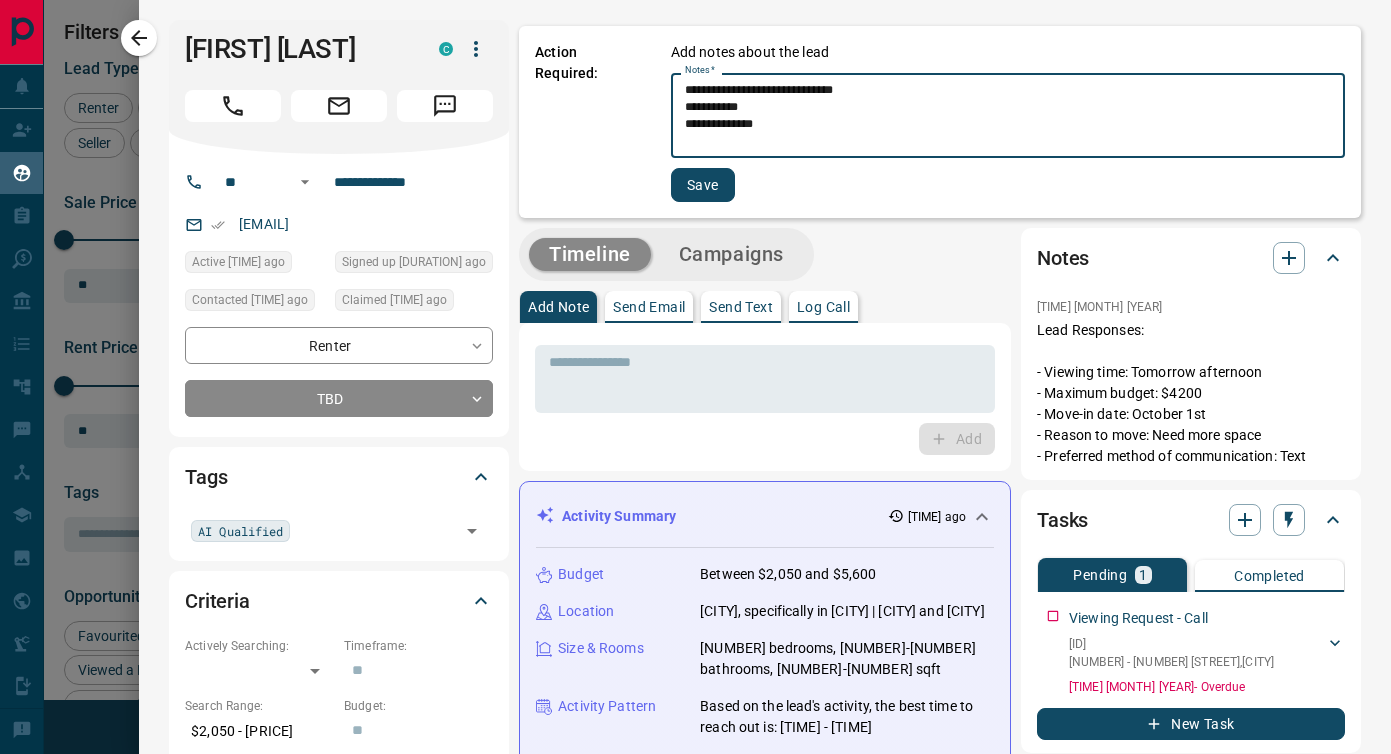 click on "**********" at bounding box center [1008, 116] 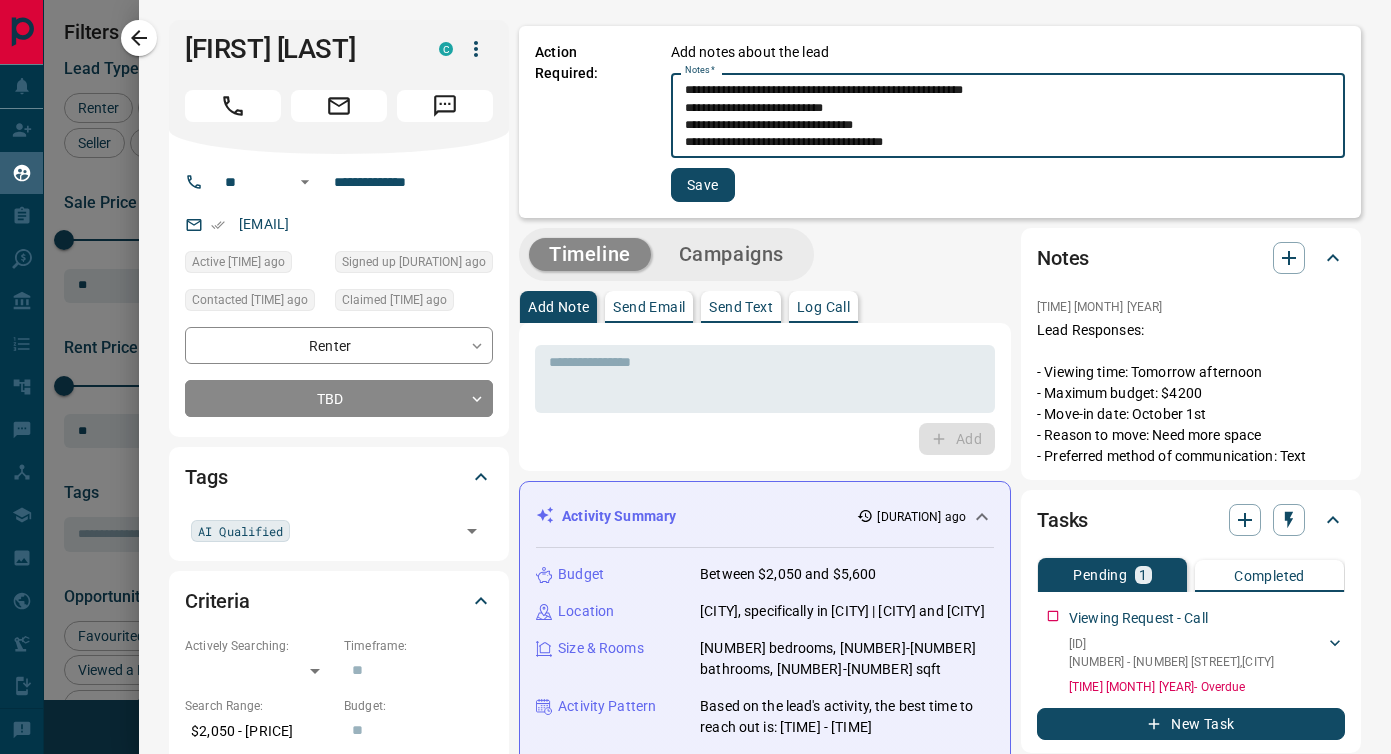 scroll, scrollTop: 68, scrollLeft: 0, axis: vertical 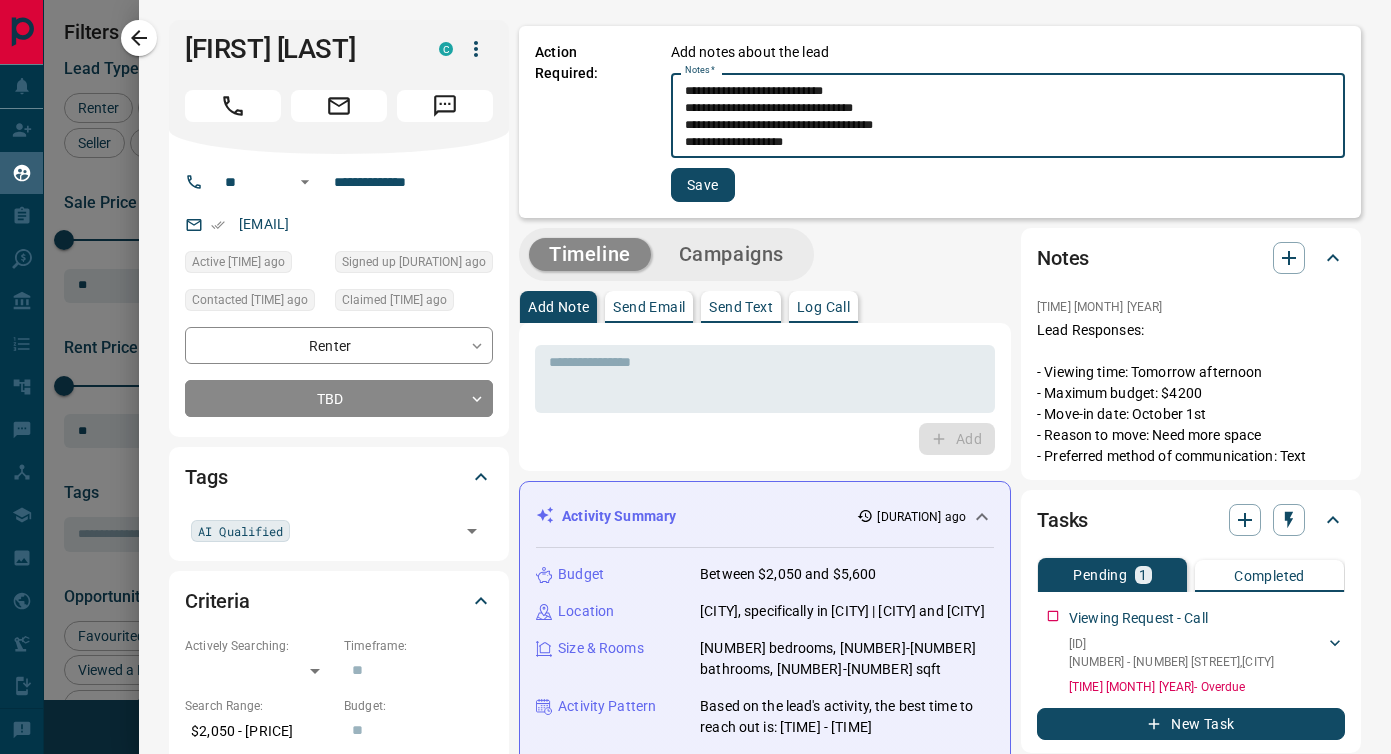 type on "**********" 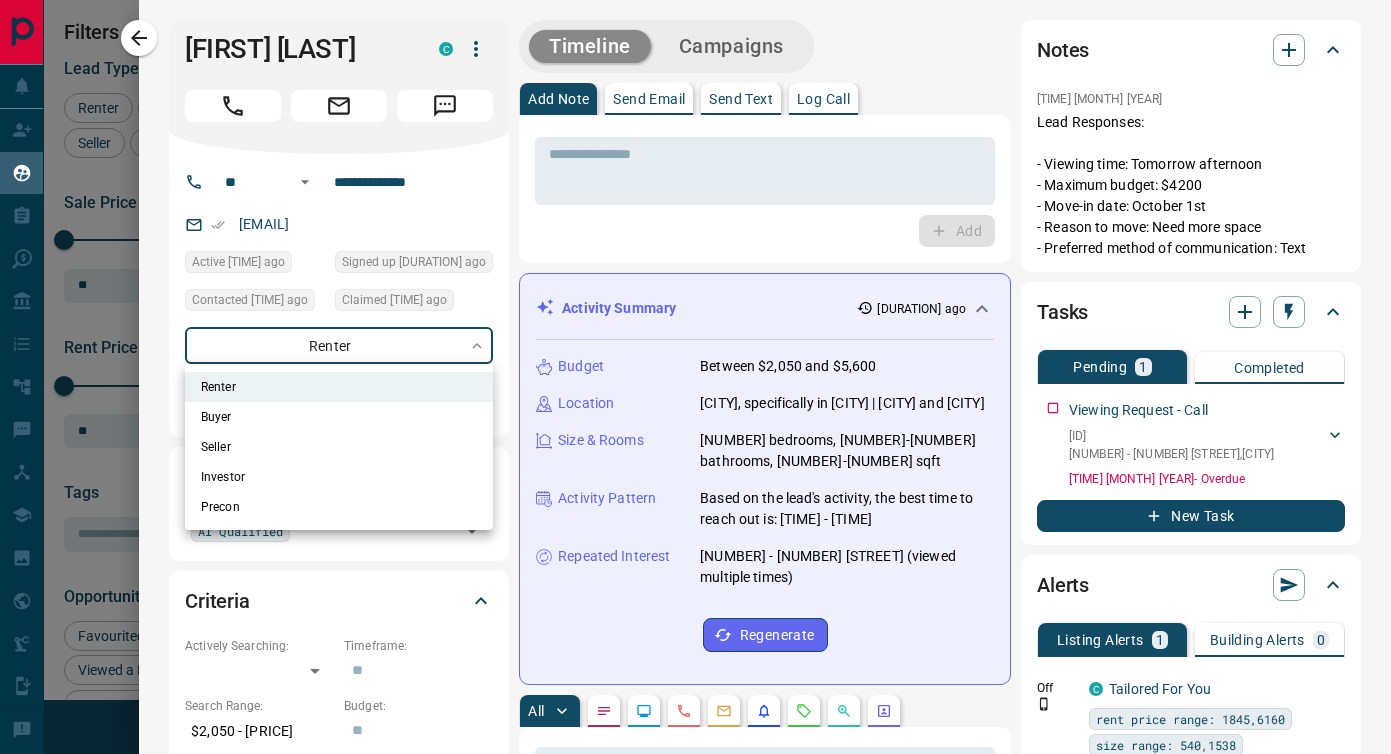 click on "Name Details Last Active Claimed Date Status Tags Benjamin Rollert Renter C $2K - $6K [CITY], [CITY], +2 [TIME] ago Active Viewing Request Contacted in [TIME] ago Signed up [TIME] ago TBD AI Qualified + Andrew Forrest Renter C $3K - $3K [CITY], [CITY] [TIME] ago Contacted in [TIME] ago Signed up [TIME] ago + C $---" at bounding box center (695, 364) 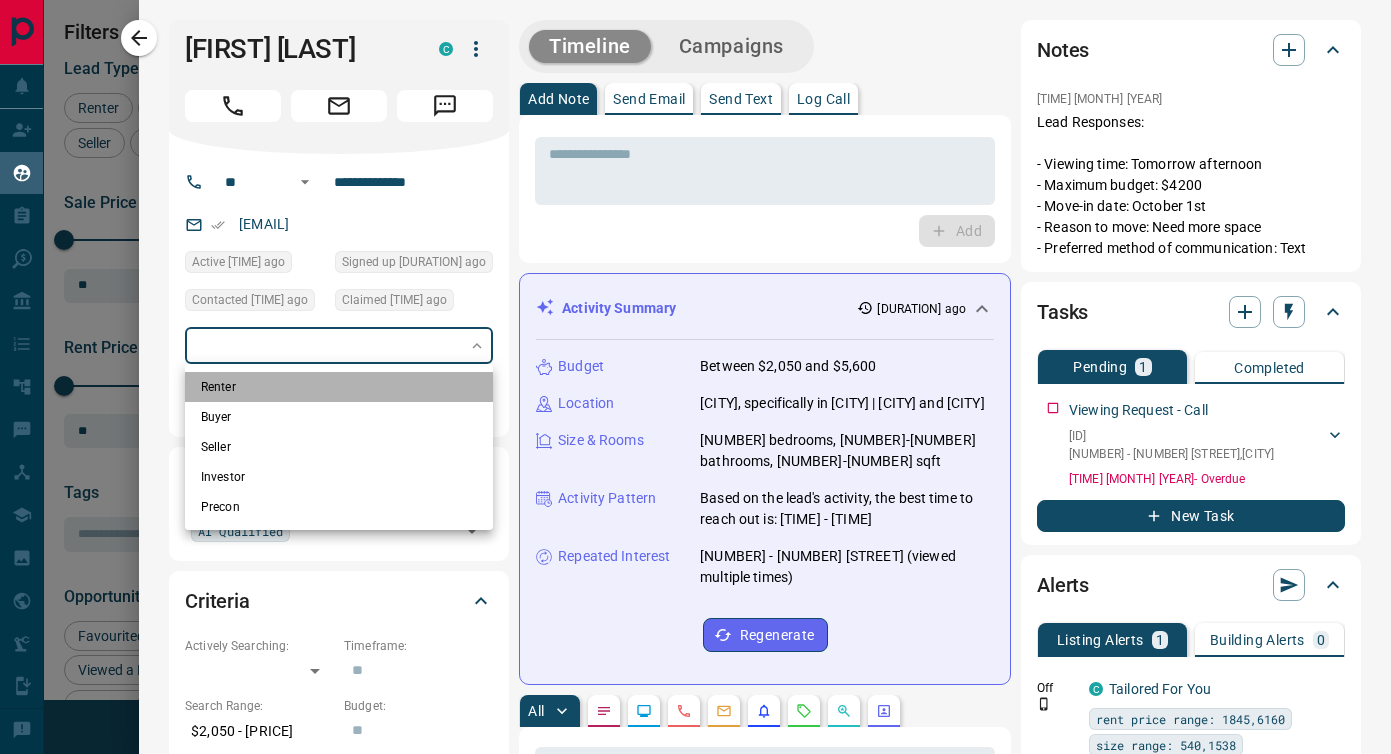 click on "Renter" at bounding box center [339, 387] 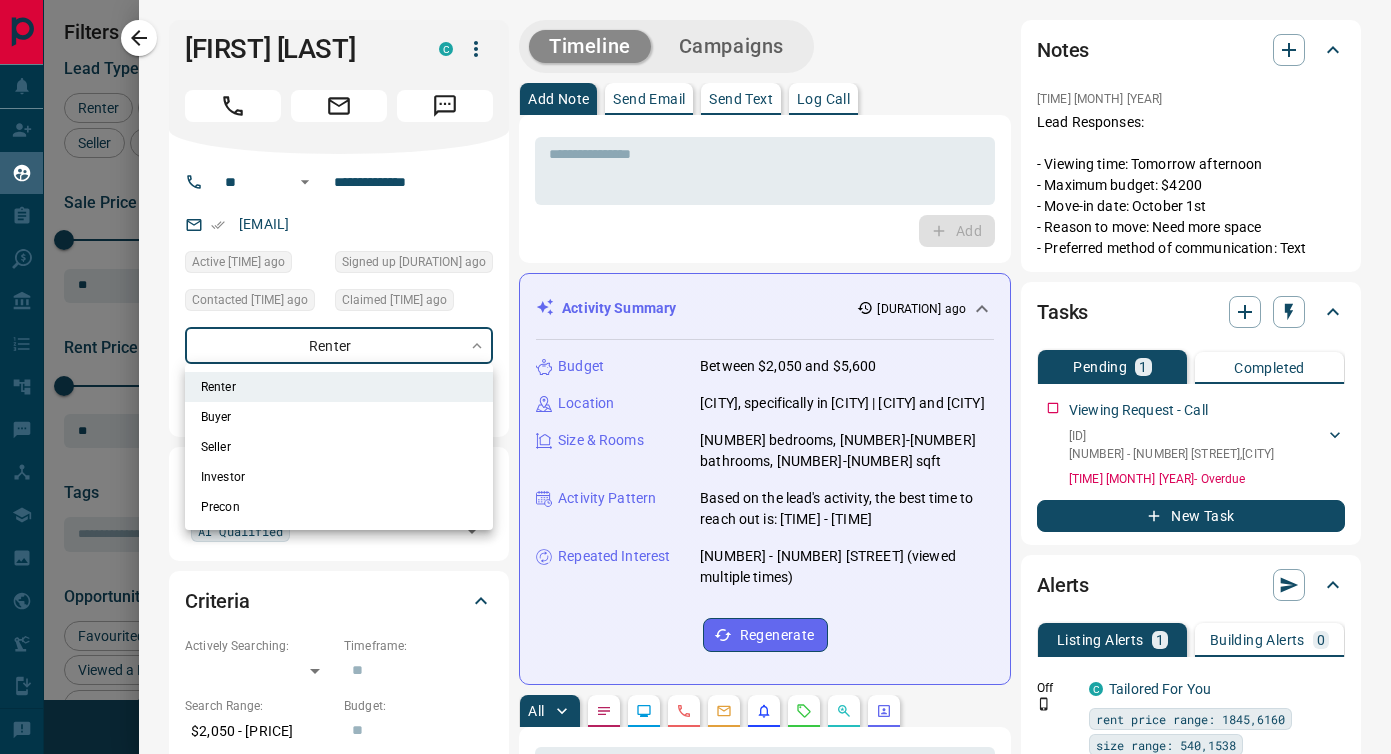 click at bounding box center [695, 377] 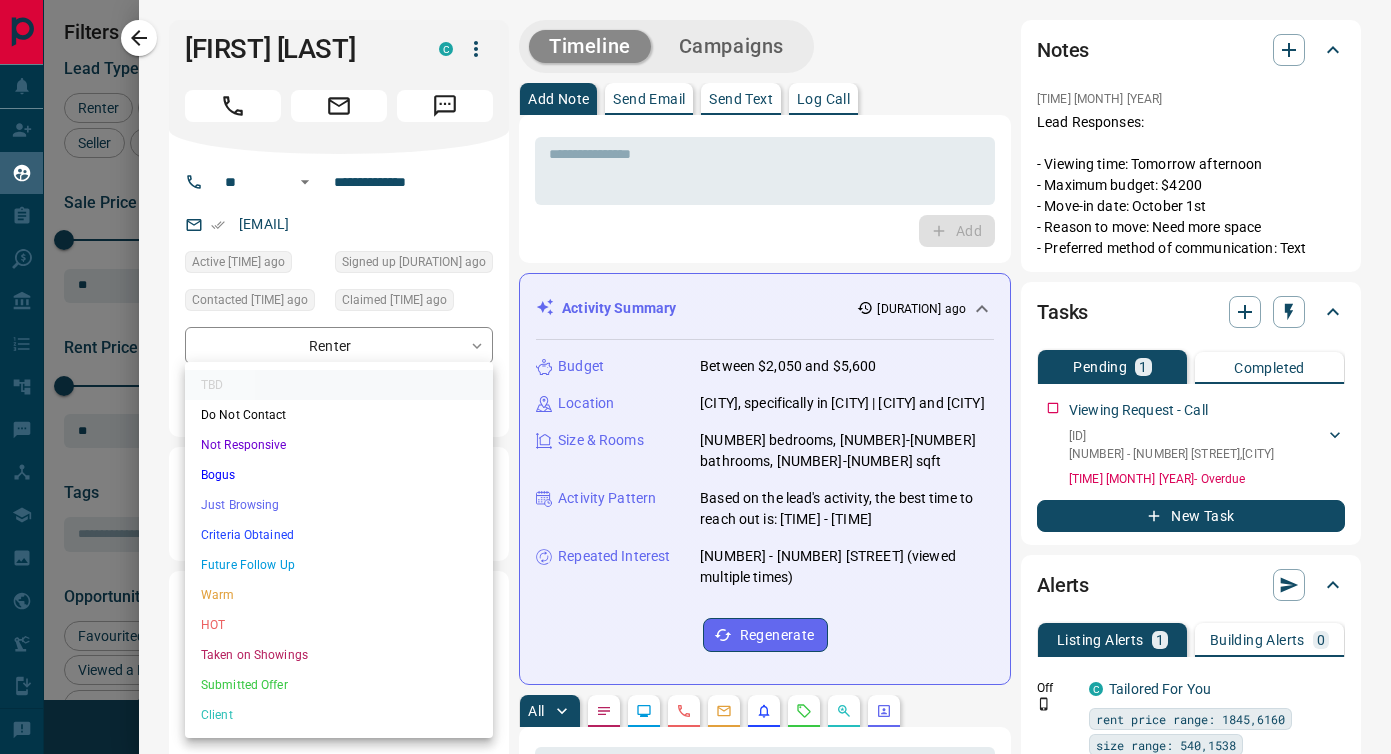 click on "Name Details Last Active Claimed Date Status Tags Benjamin Rollert Renter C $2K - $6K [CITY], [CITY], +2 [TIME] ago Active Viewing Request Contacted in [TIME] ago Signed up [TIME] ago TBD AI Qualified + Andrew Forrest Renter C $3K - $3K [CITY], [CITY] [TIME] ago Contacted in [TIME] ago Signed up [TIME] ago + C $---" at bounding box center [695, 364] 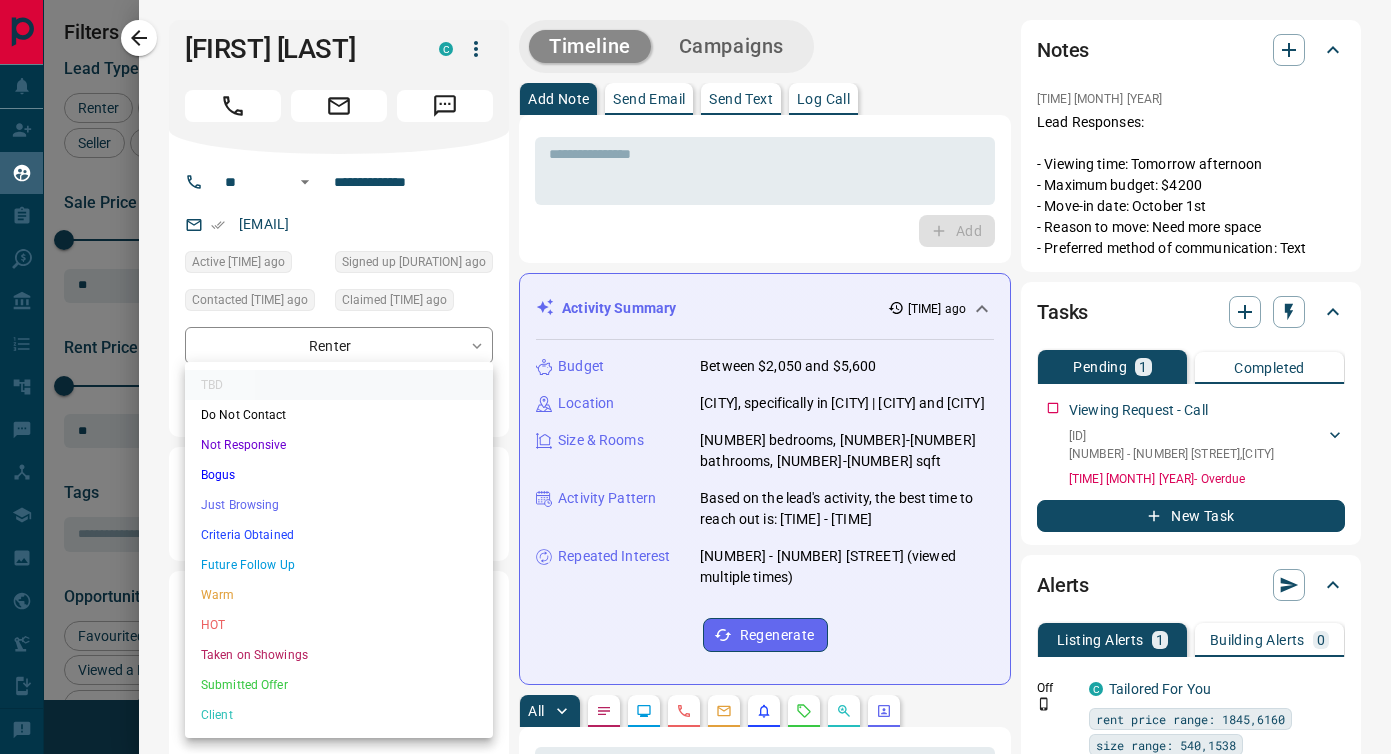 click on "Criteria Obtained" at bounding box center (339, 535) 